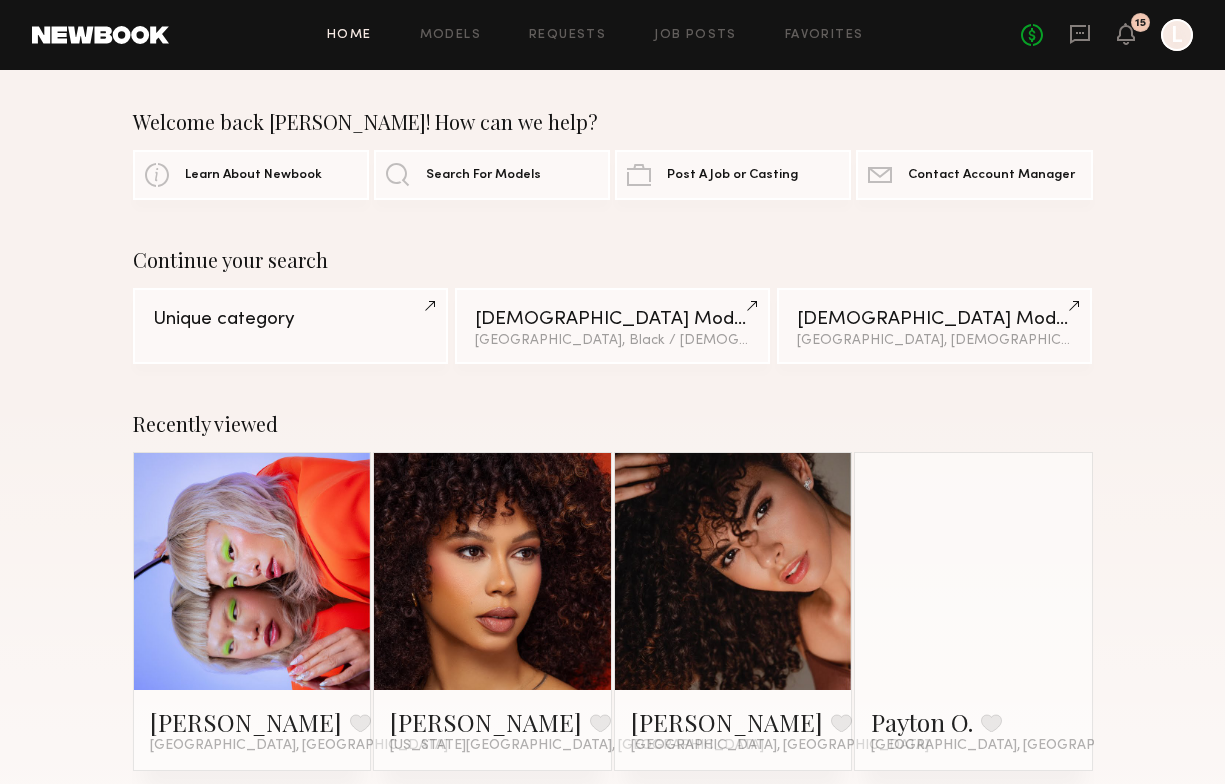 scroll, scrollTop: 0, scrollLeft: 0, axis: both 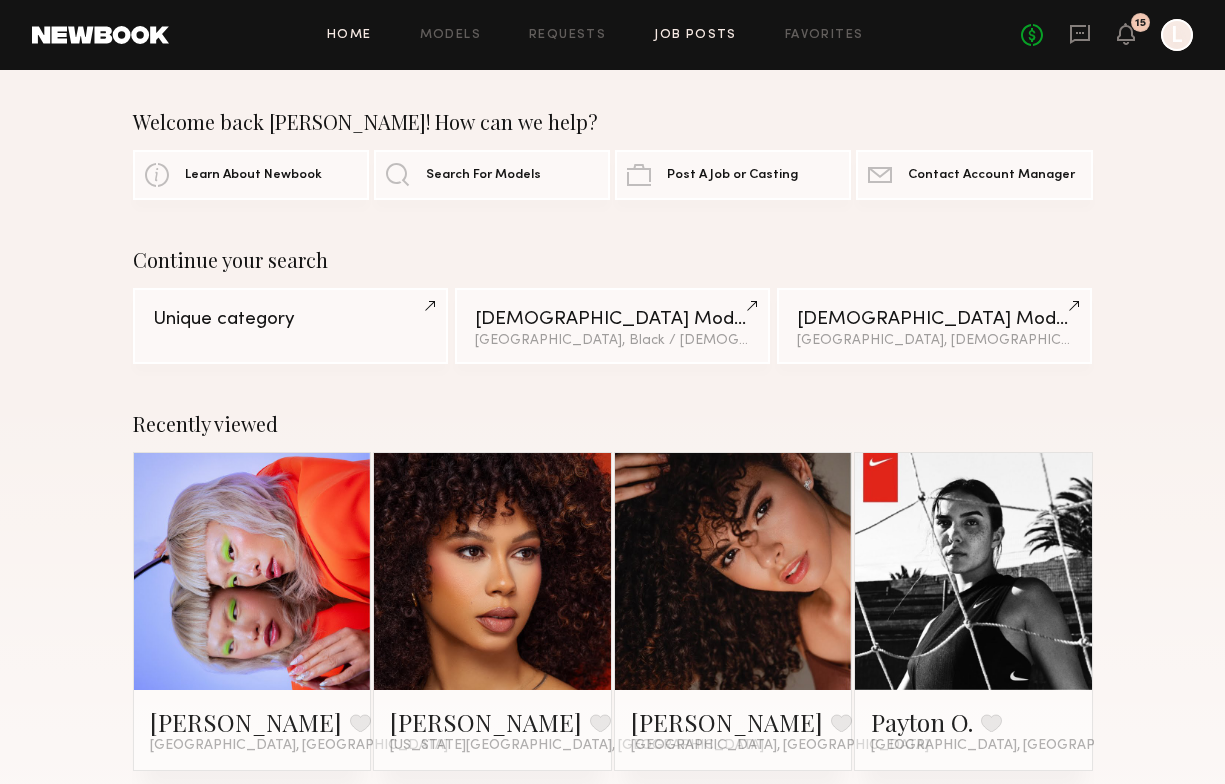 click on "Job Posts" 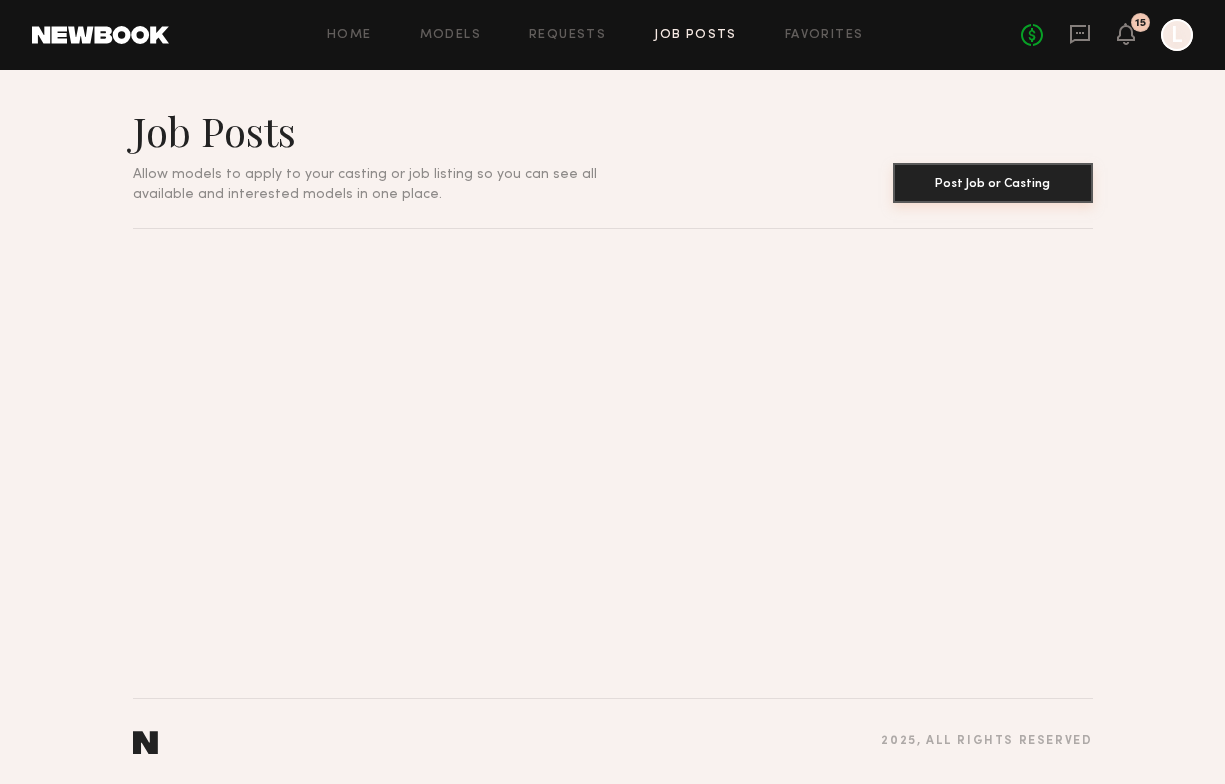 click on "Post Job or Casting" 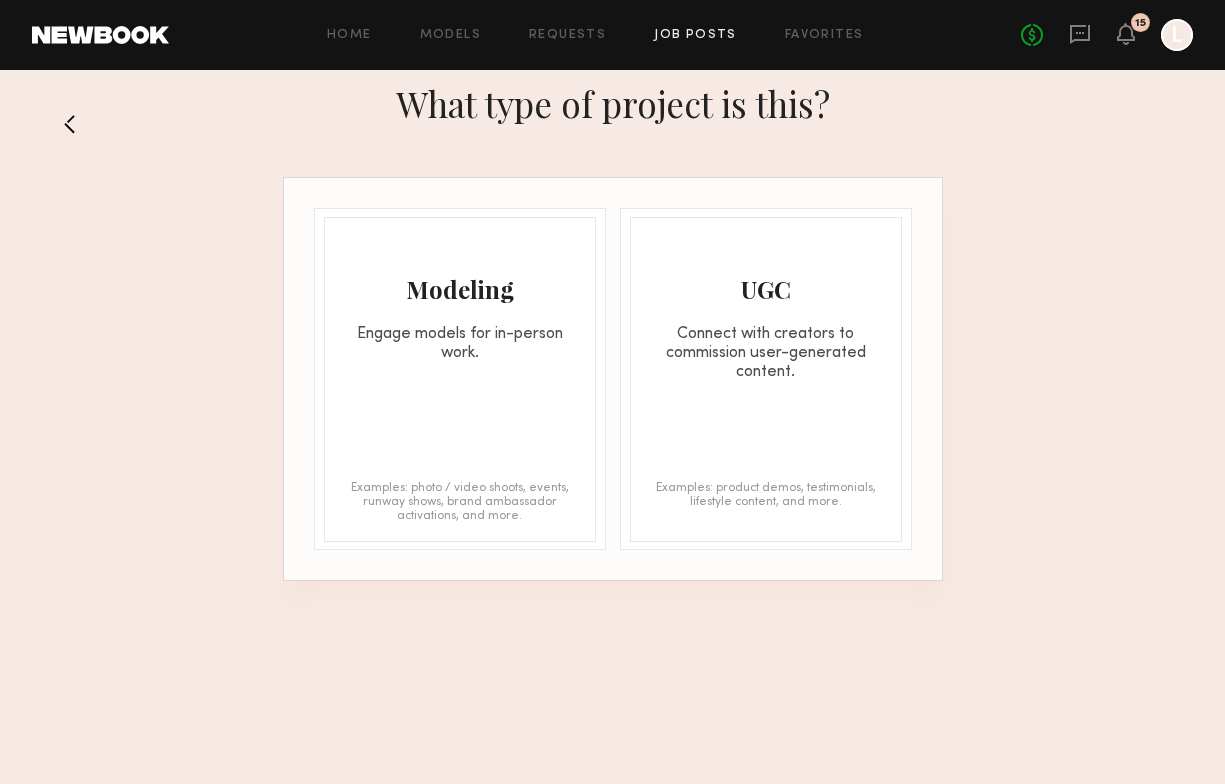 click on "Modeling Engage models for in-person work." 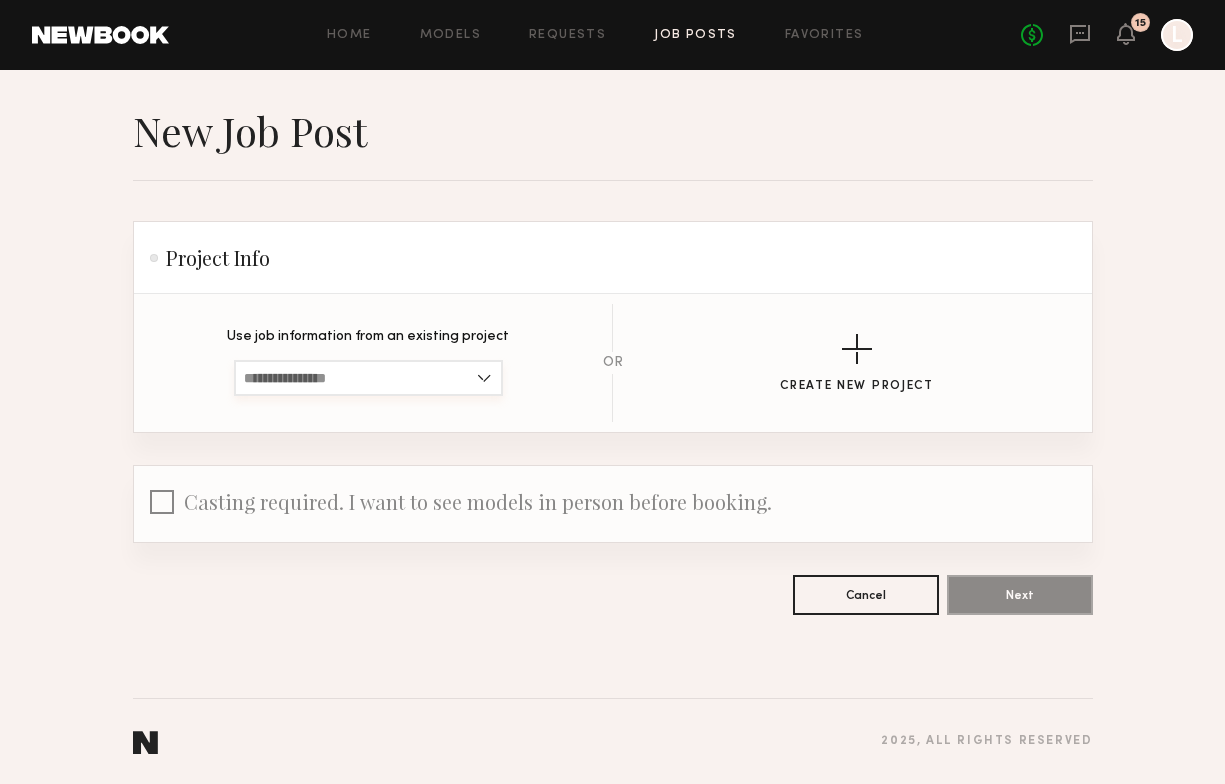 click at bounding box center (368, 378) 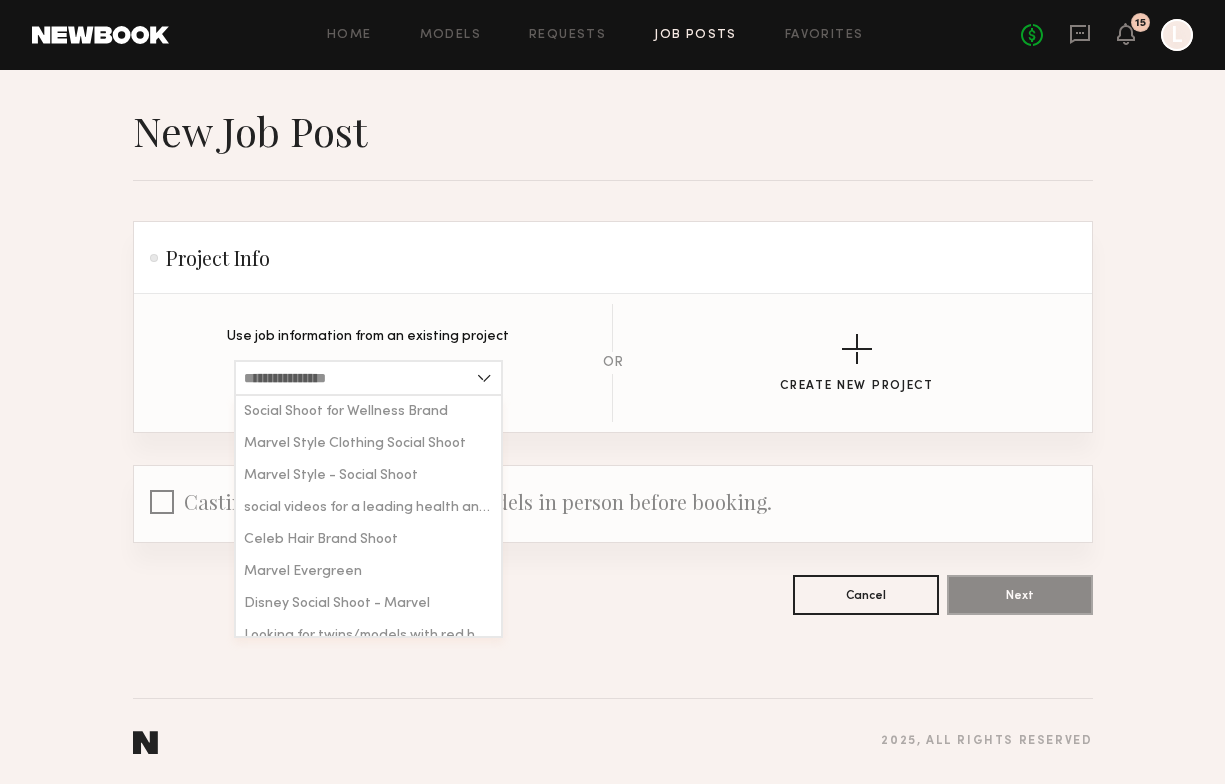 click on "Use job information from an existing project Social Shoot for Wellness Brand Marvel Style Clothing Social Shoot Marvel Style - Social Shoot social videos for a leading health and wellness company Celeb Hair Brand Shoot Marvel Evergreen Disney Social Shoot - Marvel Looking for twins/models with red hair for an oral care social shoot Disney Style Social Shoot Oral Care Social Shoot clothing campaign for social clothing capaign for social Disney Clothing Campaign - Gen Z Casting Real Parents and their Children for Clothing Campaign Casting Real [DEMOGRAPHIC_DATA] Couple for Clothing Campaign Family Clothing Campaign - Please read details Disney Fashion Collection Social Shoot Celeb Hair Brand Content Shoot Disney Social Shoot Disney Social Shoot for Announced Collab Fashion Campaign Shoot Fashion Social Shoot Beauty Brand Social Shoot Oral Care Brand Social Shoot Clothing Campaign Social Shoot Celeb Hair Brand Content Shoot Fashion Campaign Shoot Disney Style Mini Shoot Moon New Product Shoot Disney Style Shoot OR" 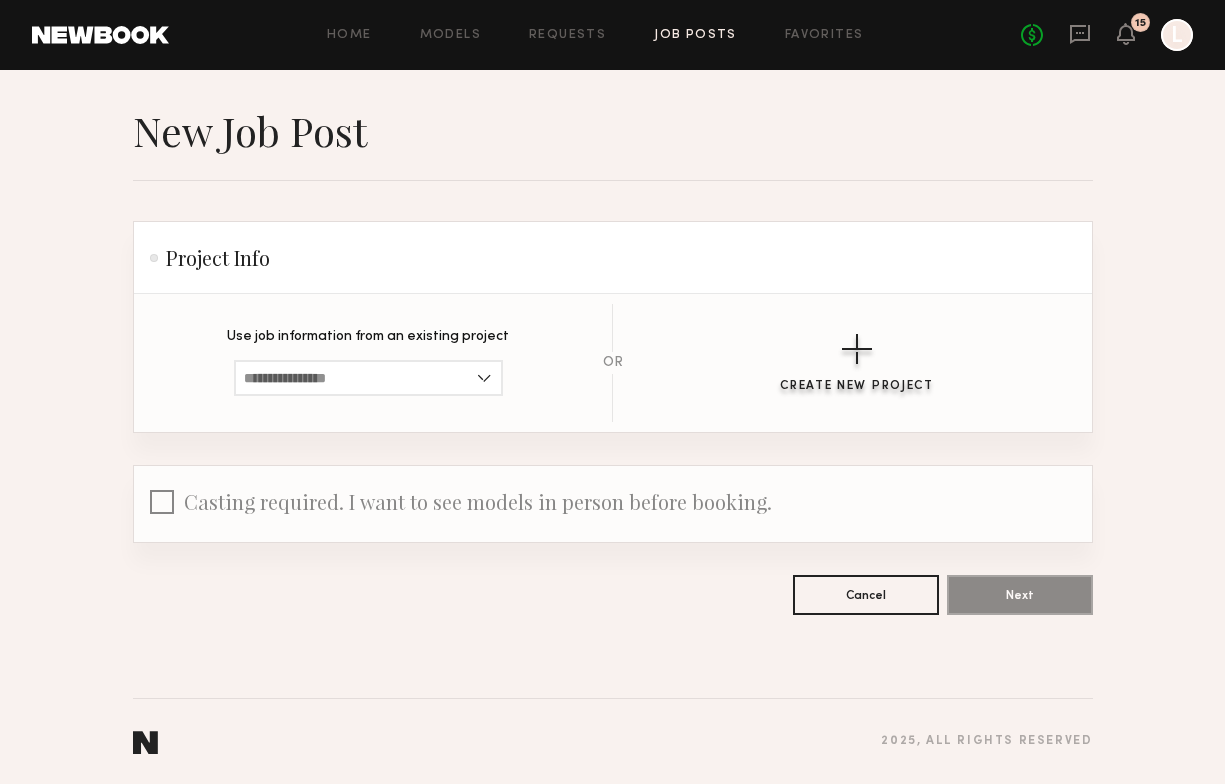 click on "Create New Project" 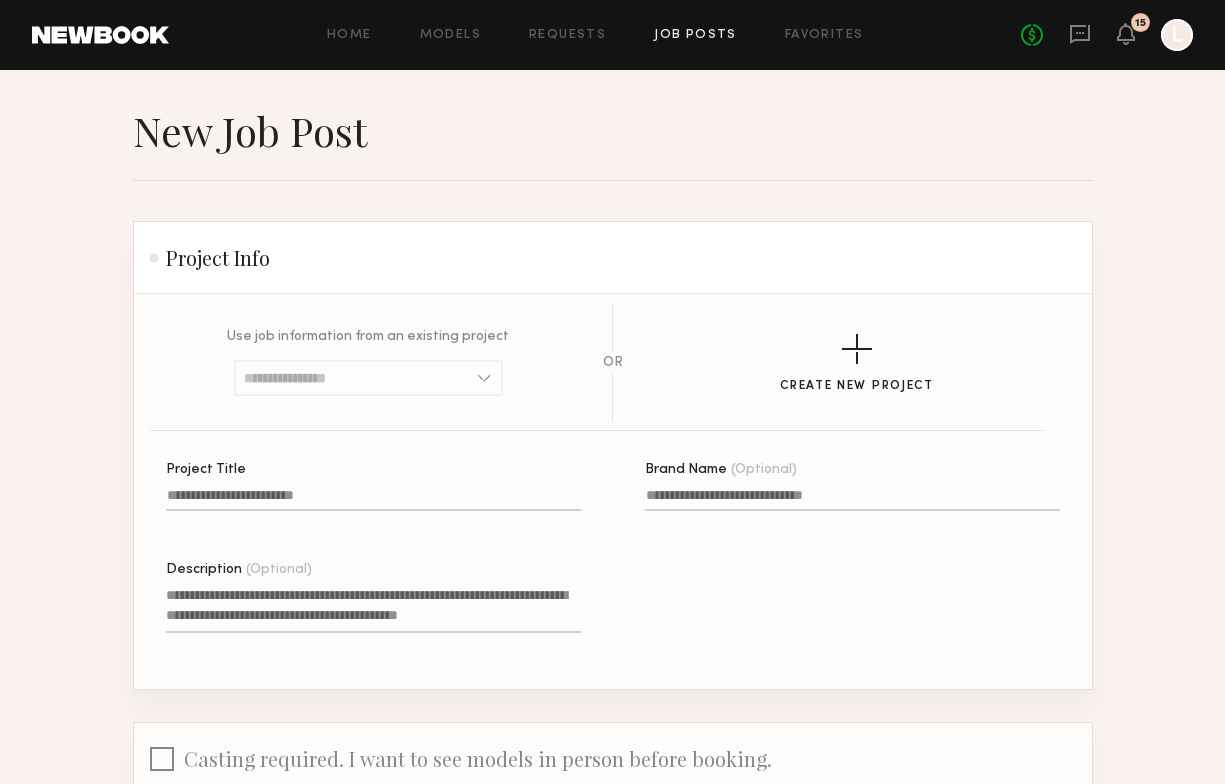 click on "Project Title" 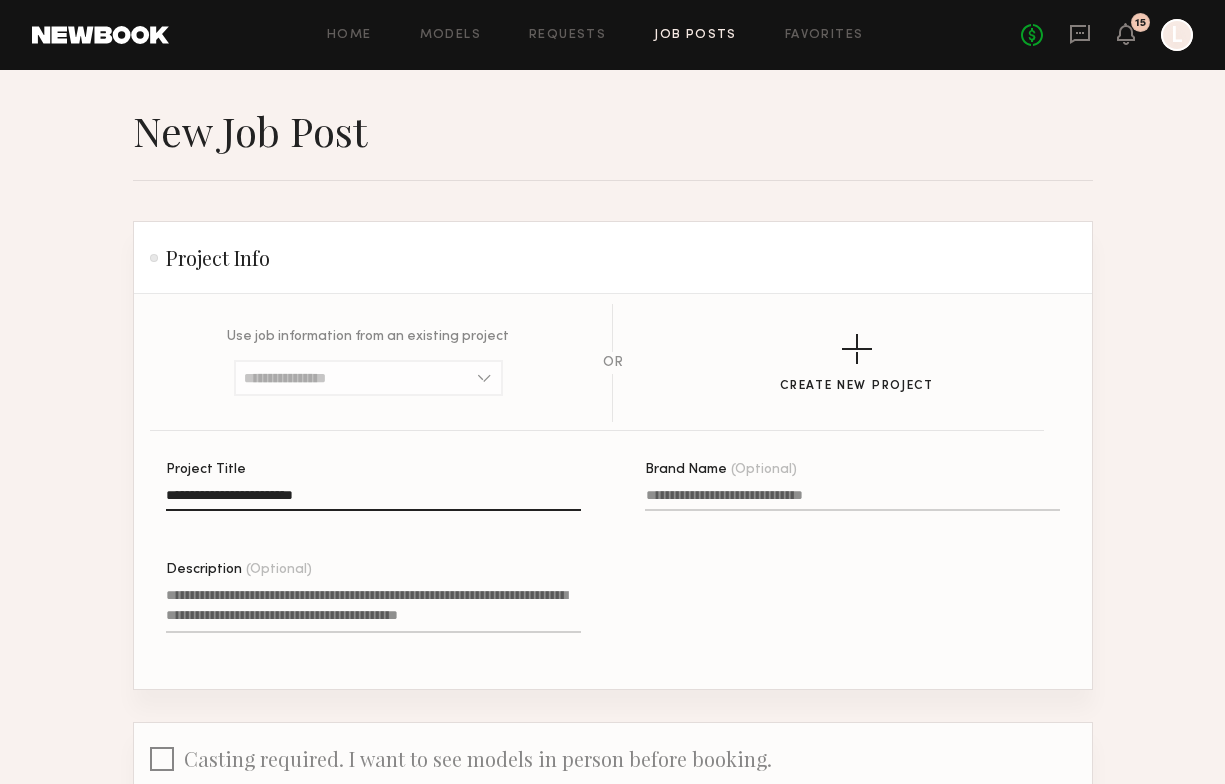 type on "**********" 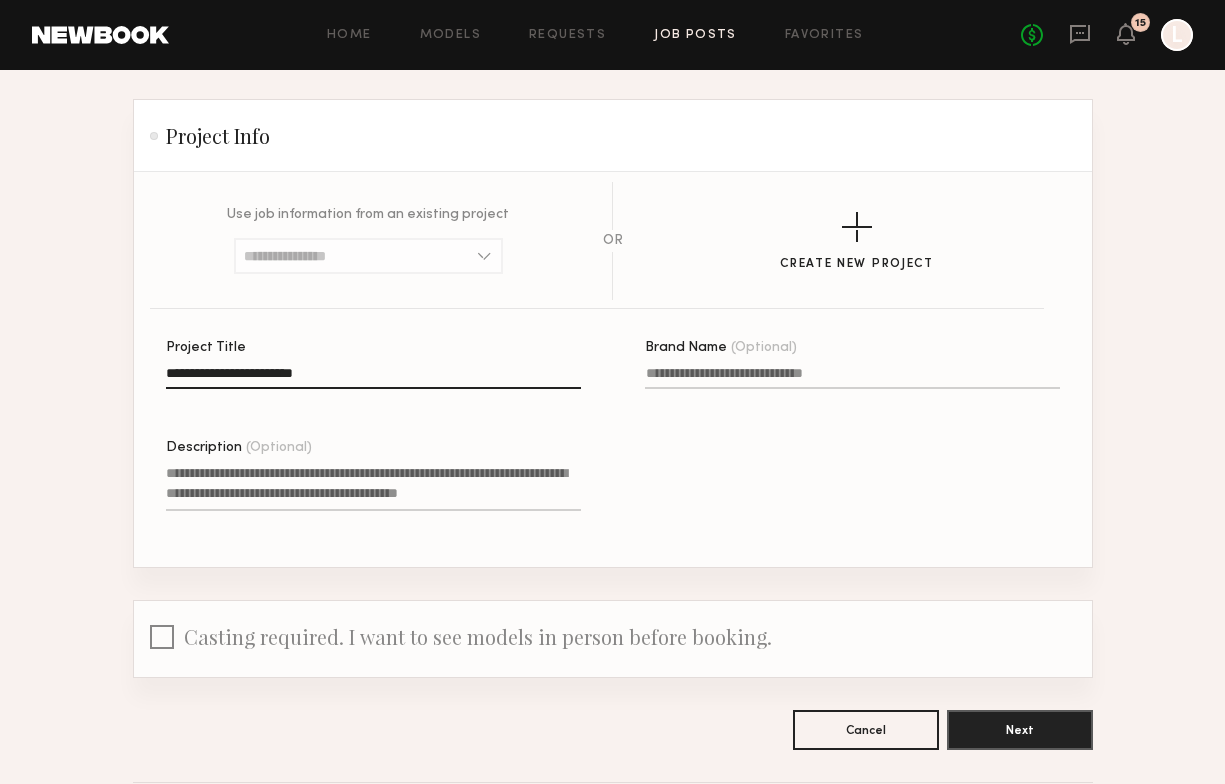 scroll, scrollTop: 135, scrollLeft: 0, axis: vertical 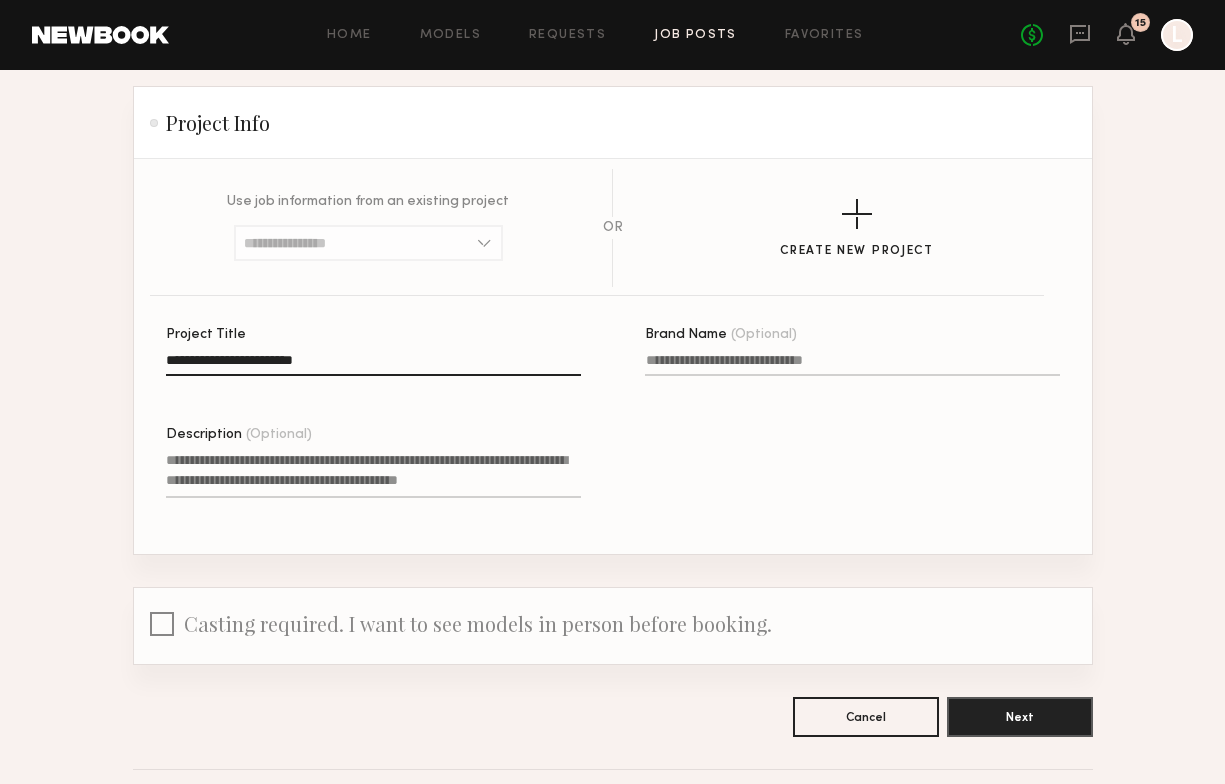 click on "Description (Optional)" 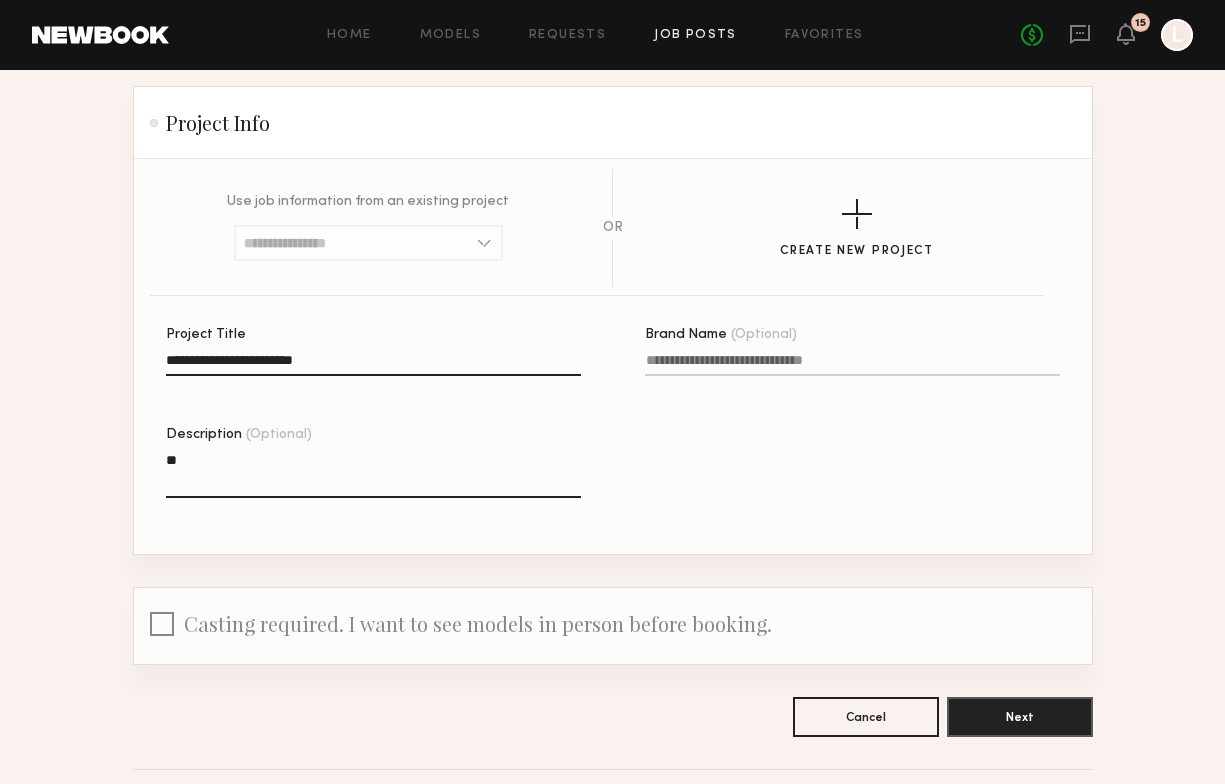 type on "*" 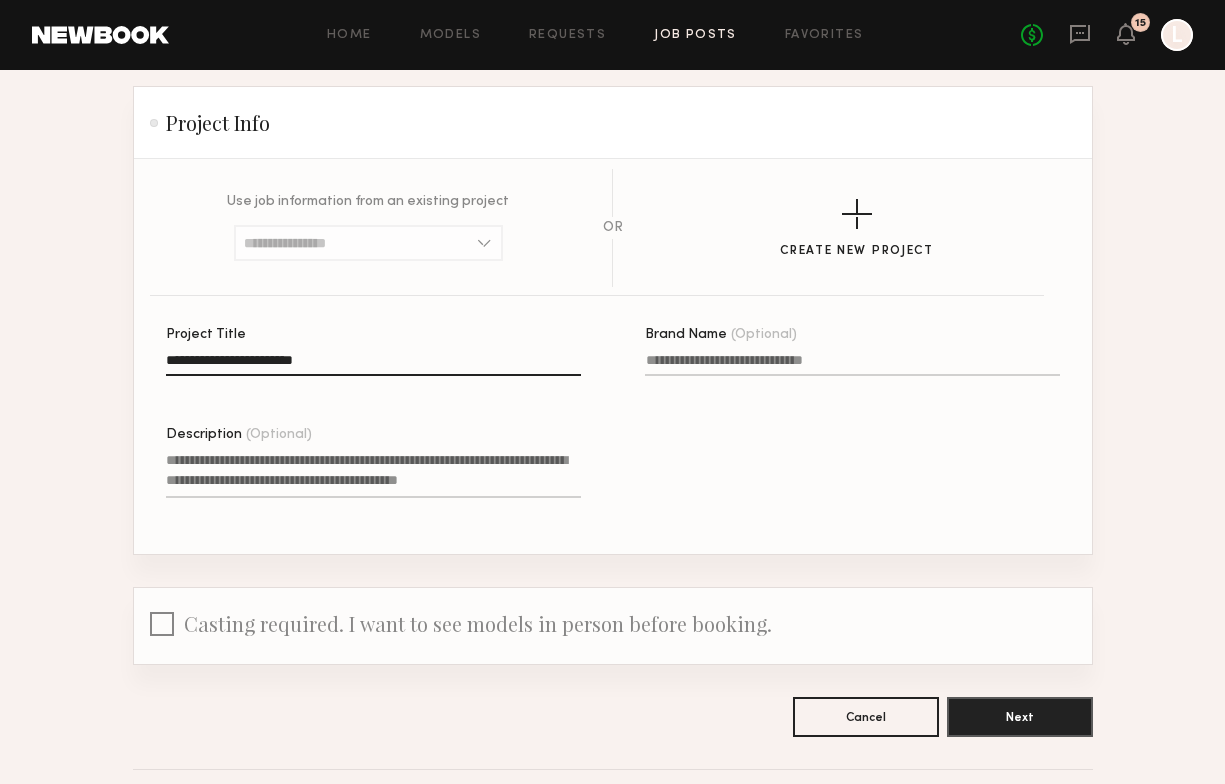 click on "Description (Optional)" 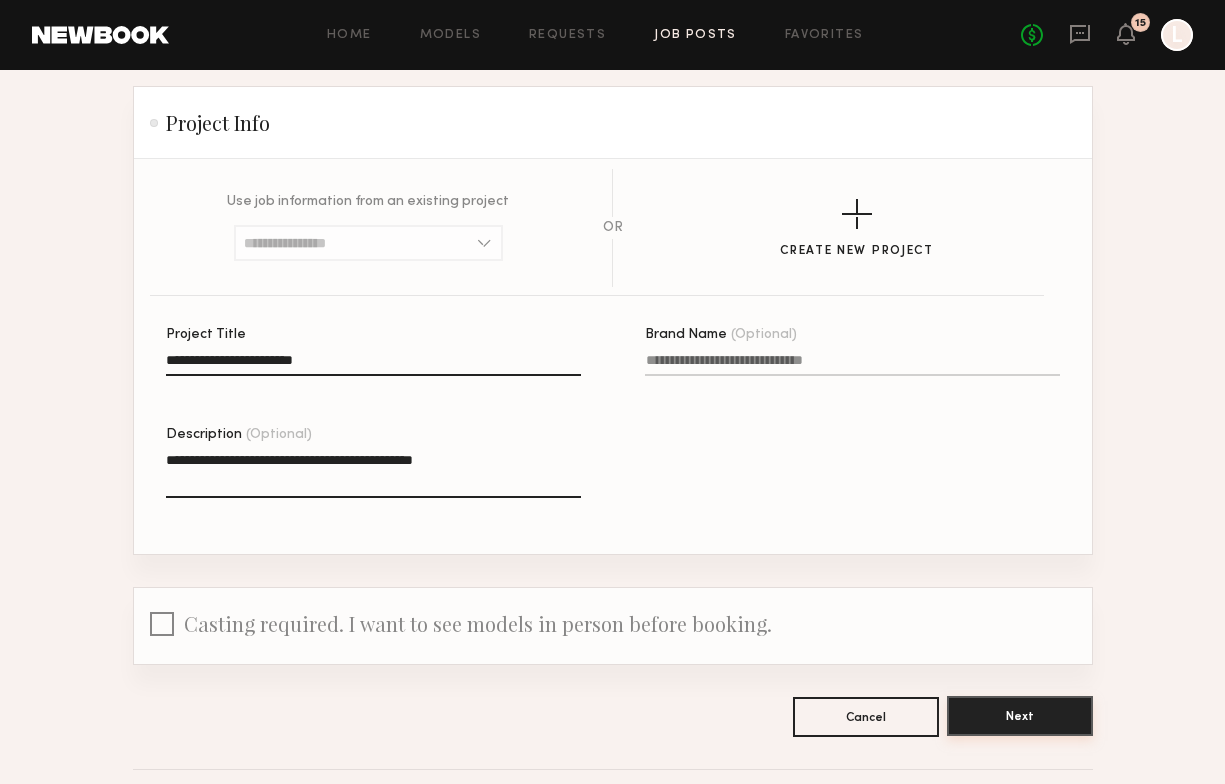 type on "**********" 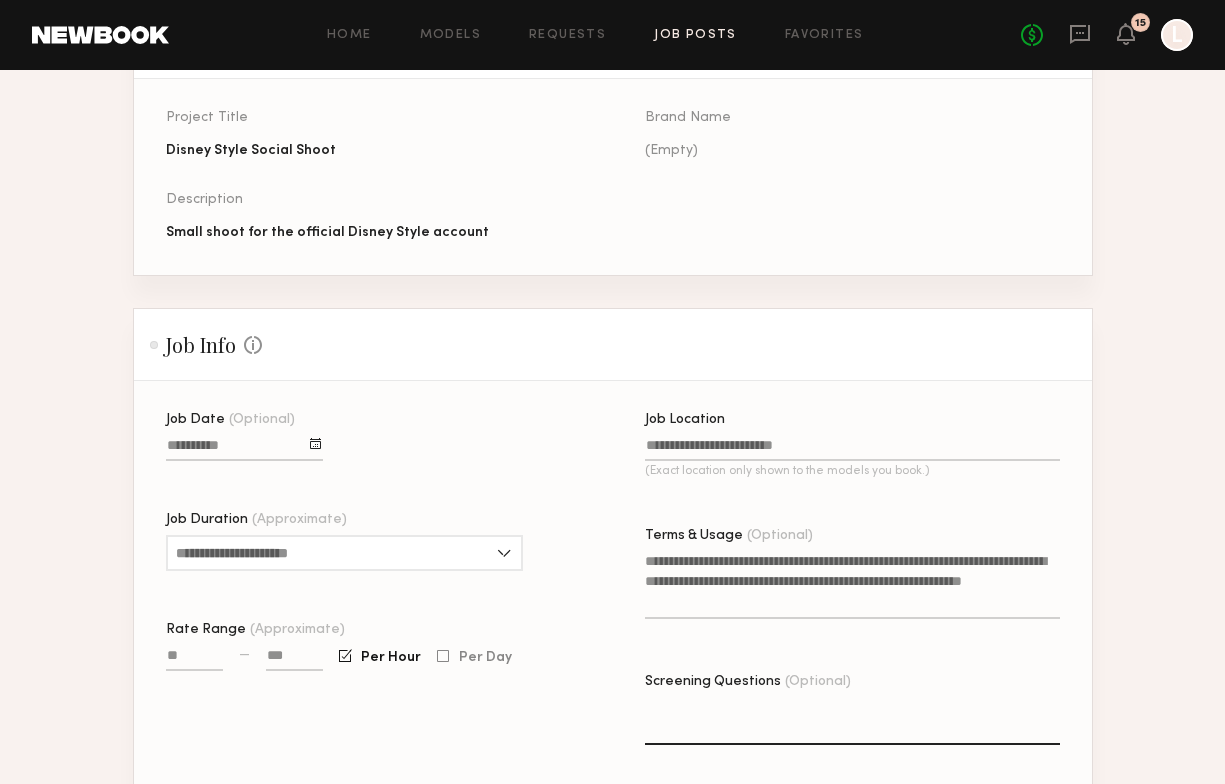 scroll, scrollTop: 217, scrollLeft: 0, axis: vertical 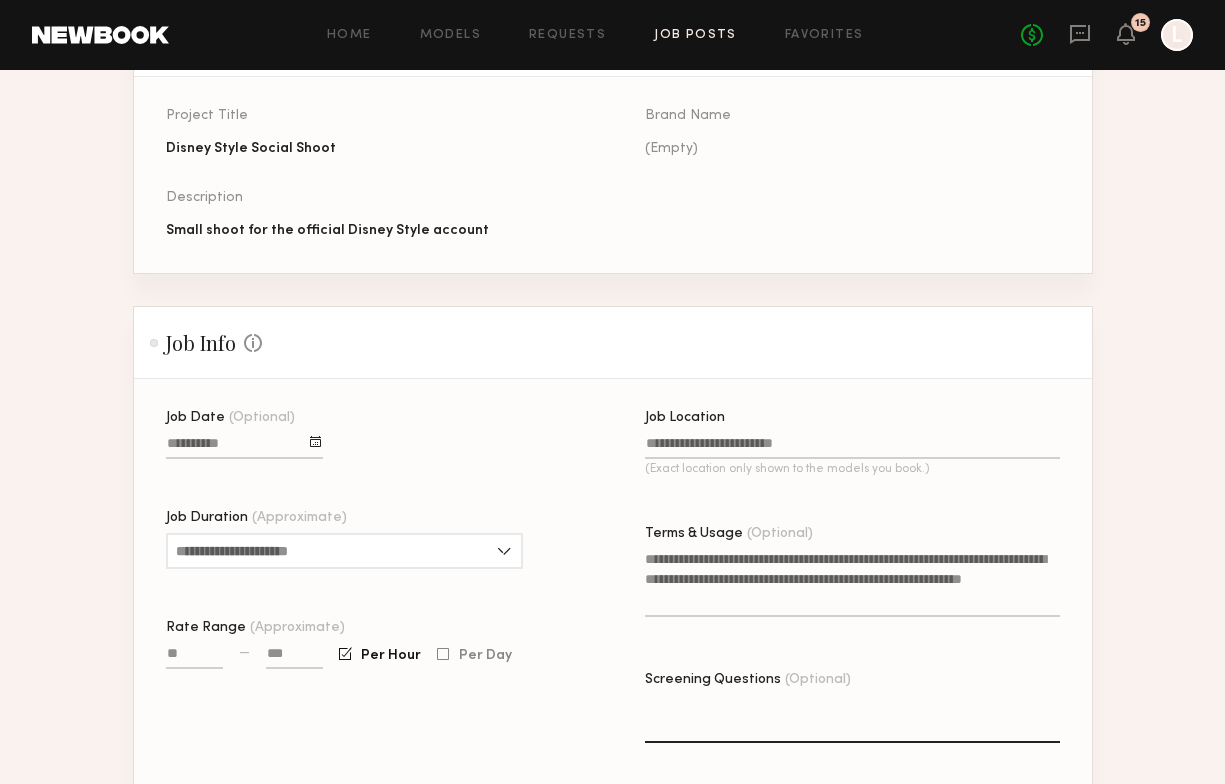 click 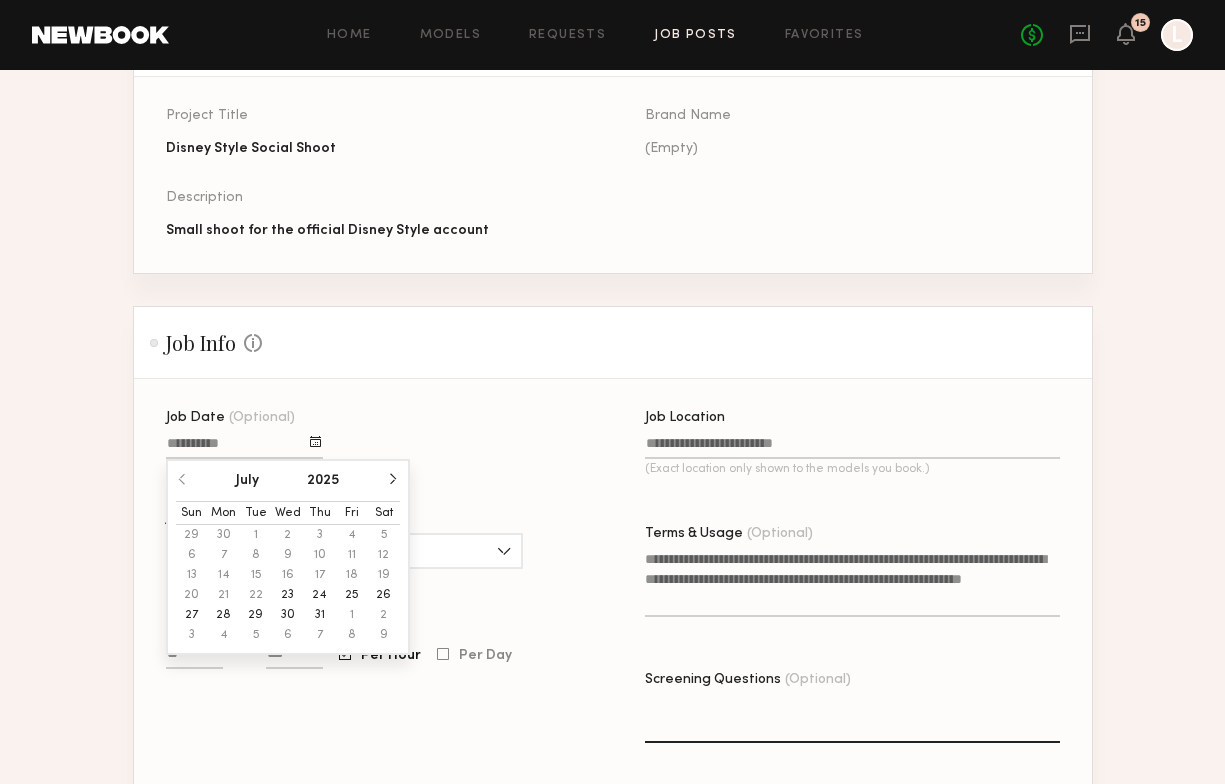 click on "31" 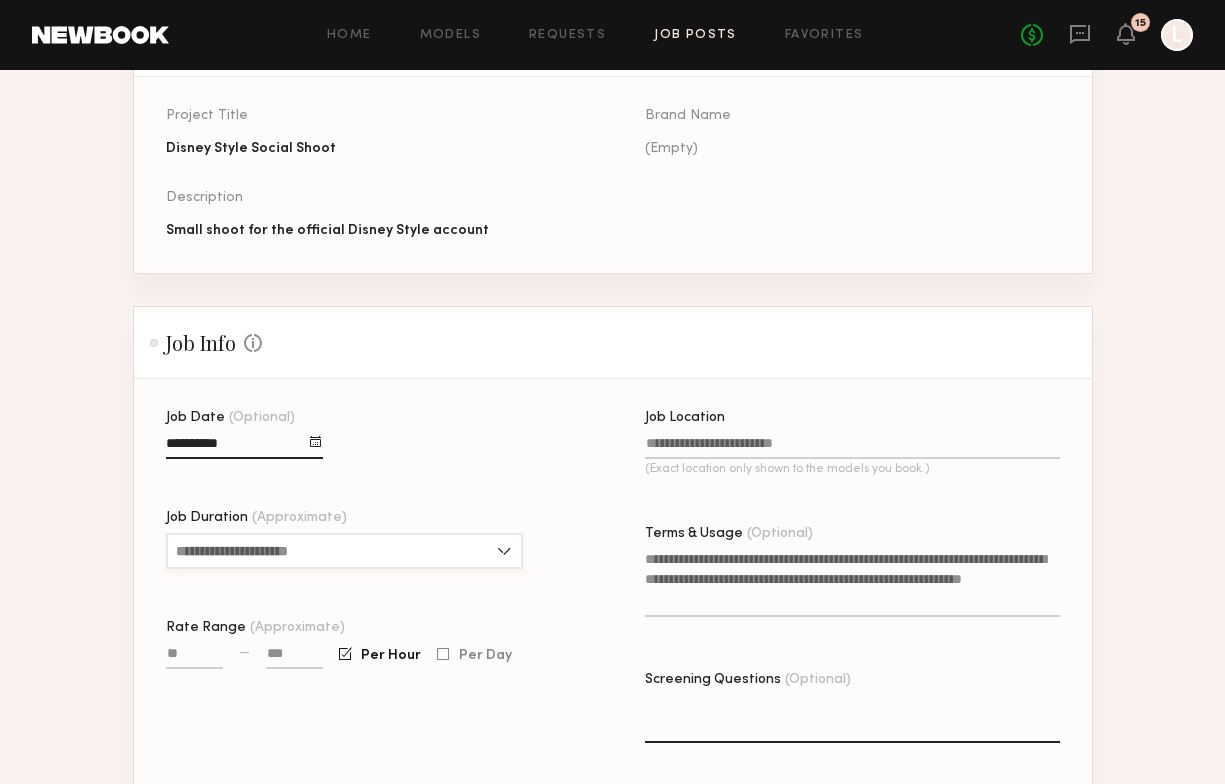 click on "Job Duration (Approximate)" at bounding box center [344, 551] 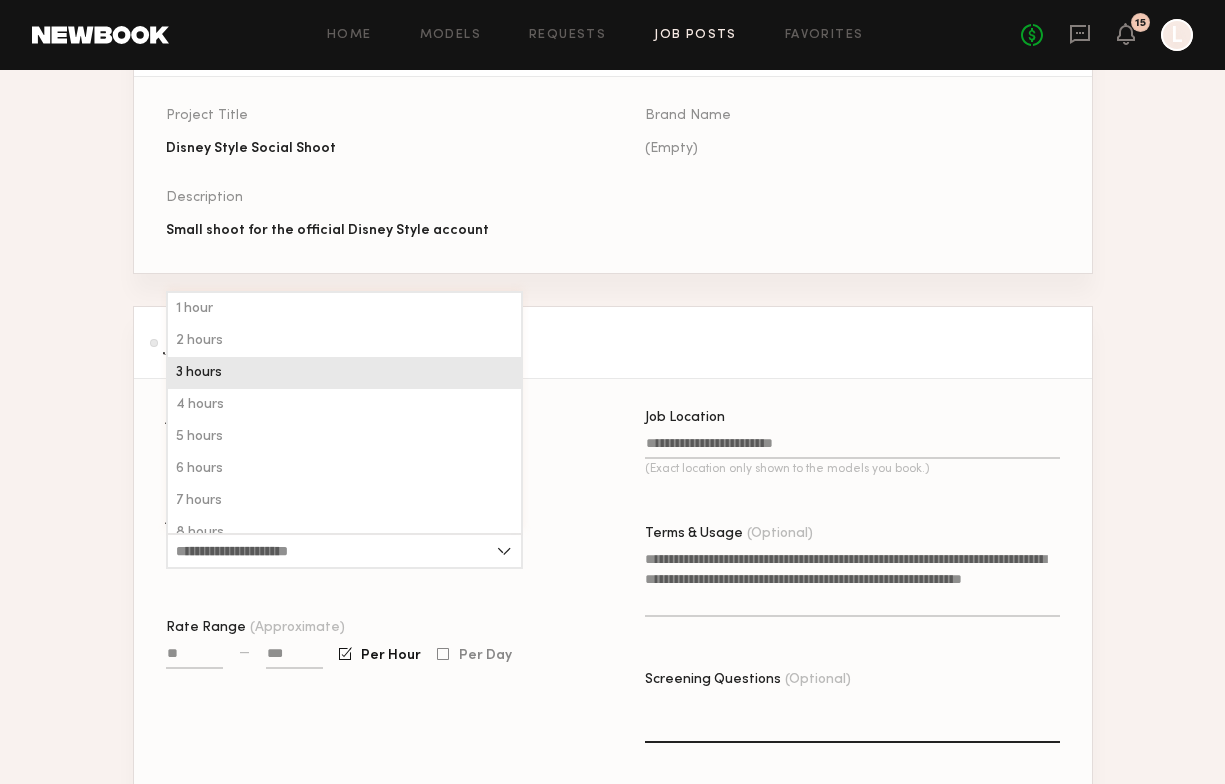 click on "3 hours" 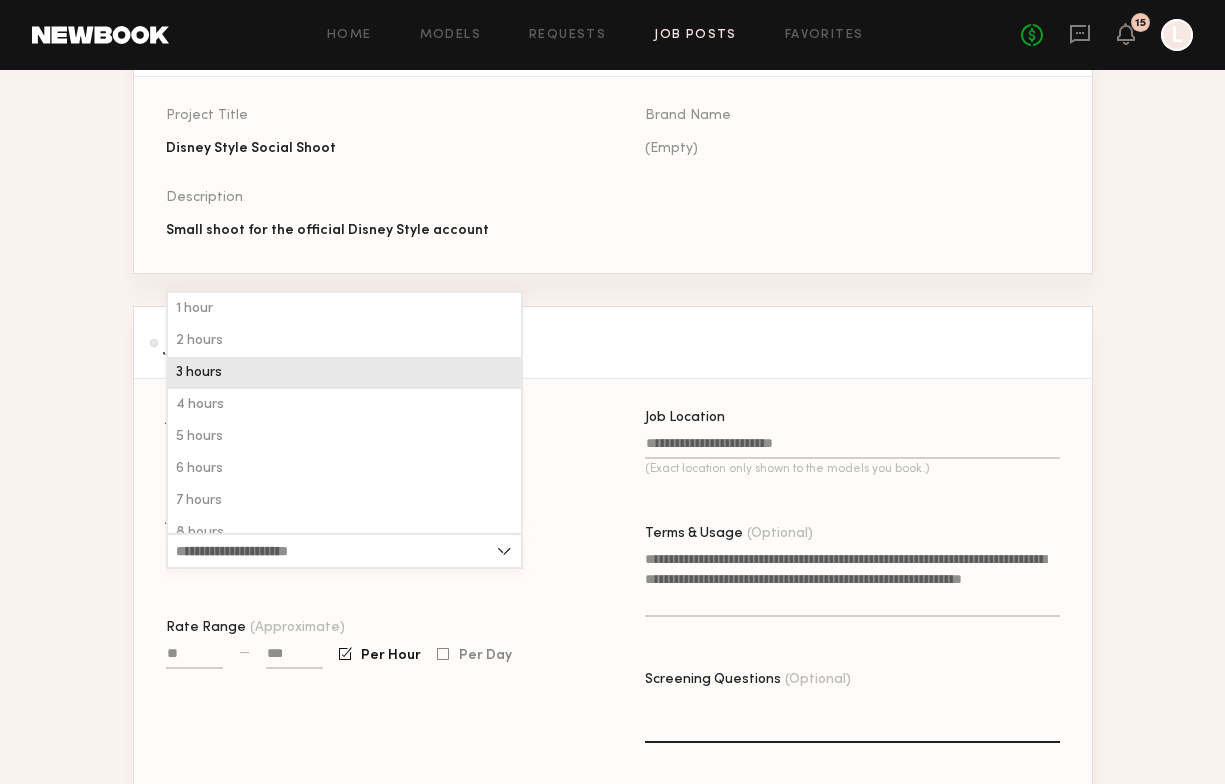 type on "*******" 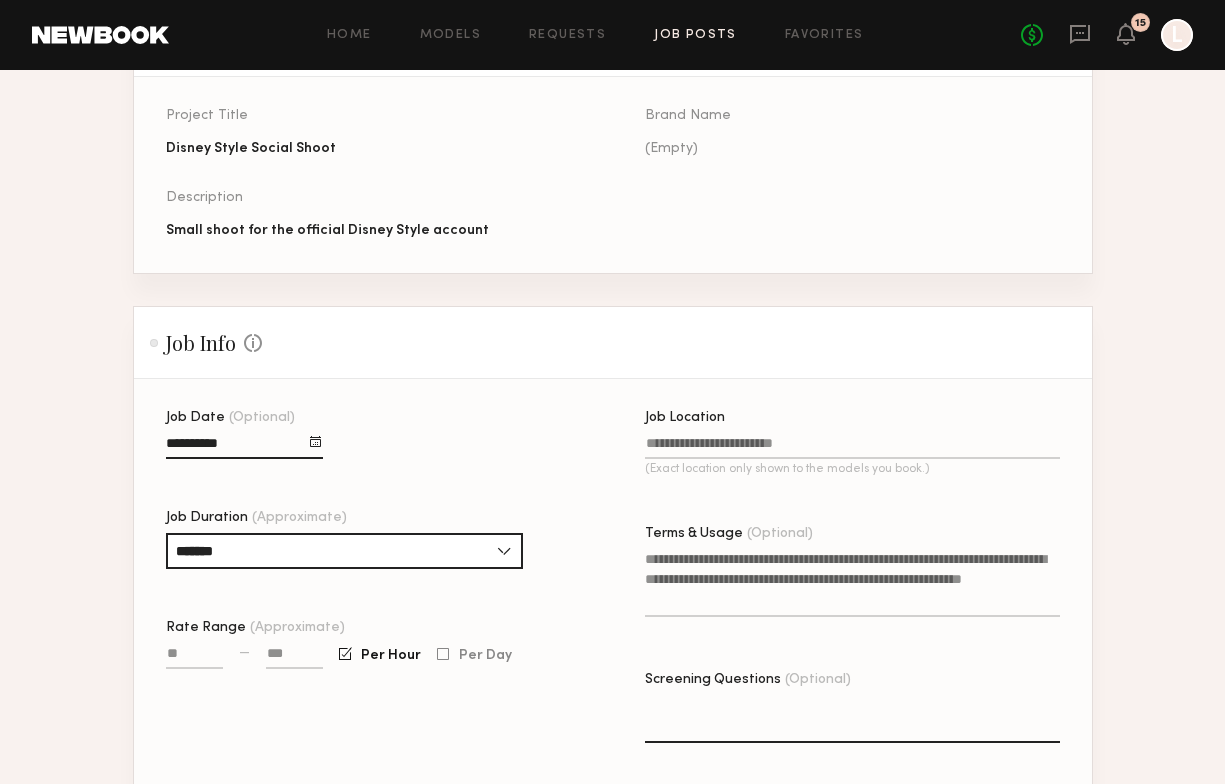 click 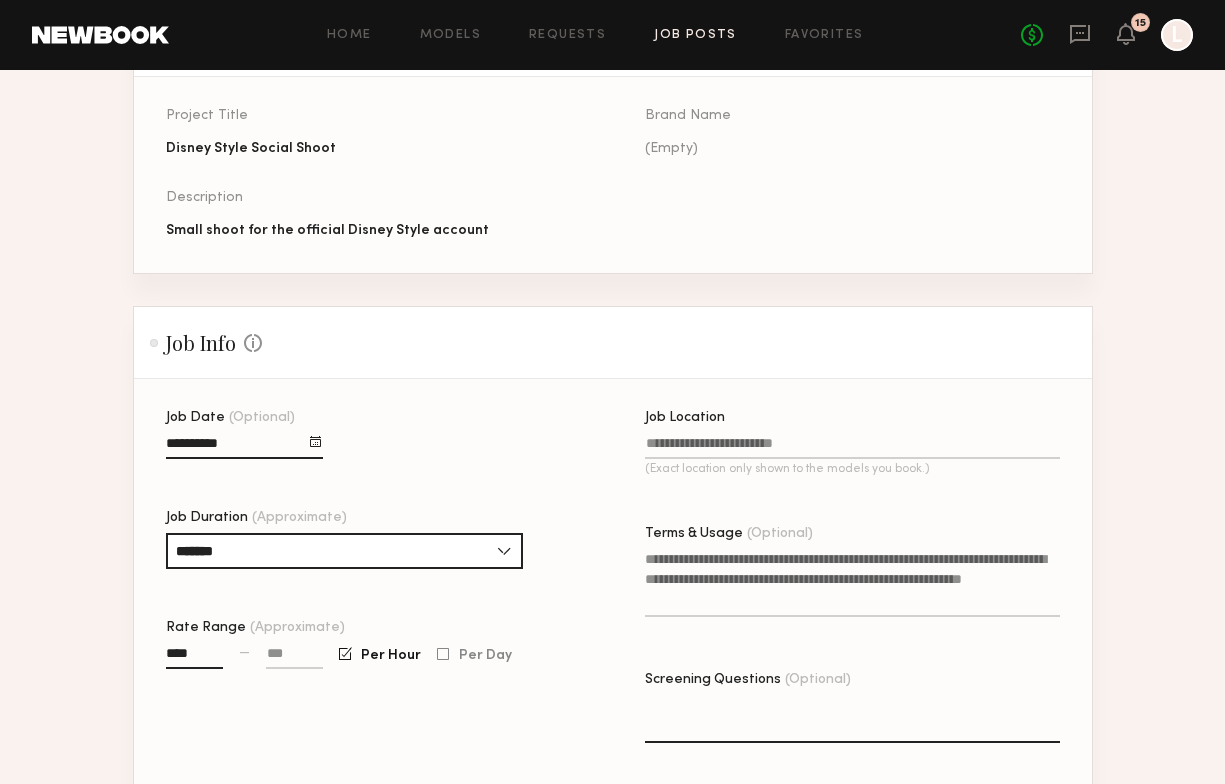 type on "****" 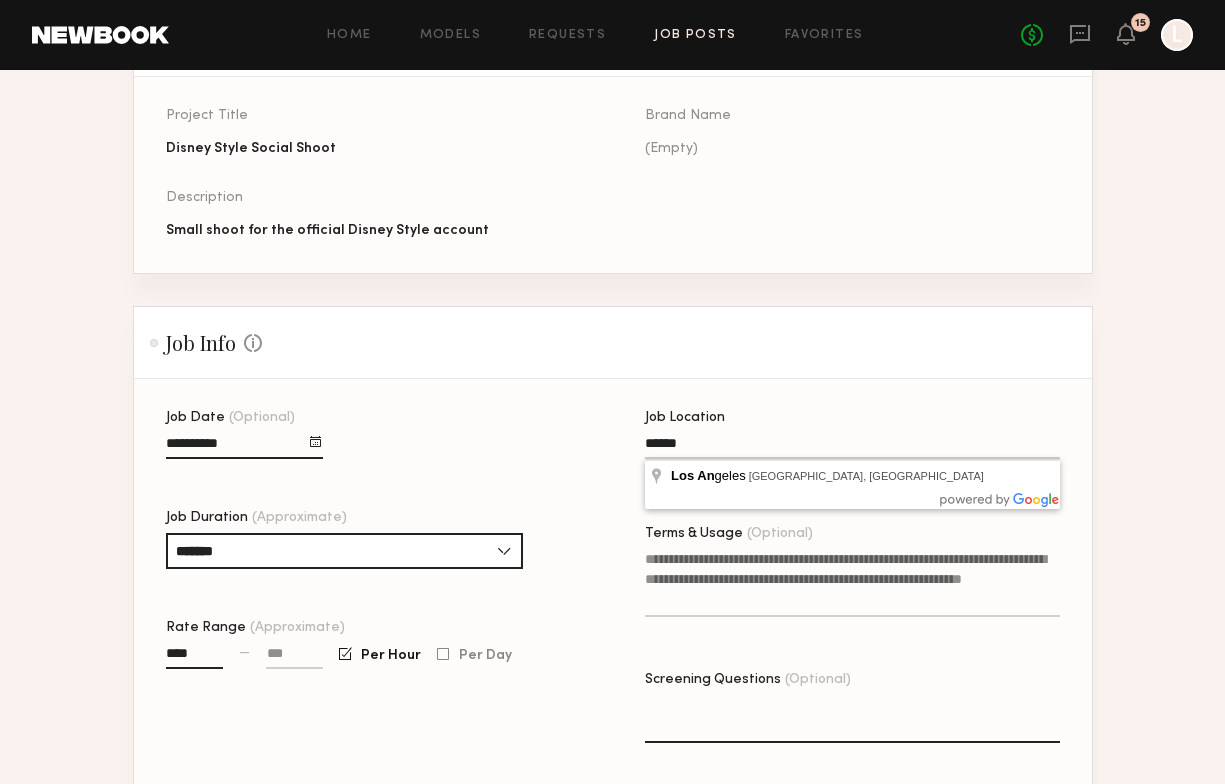click on "******" 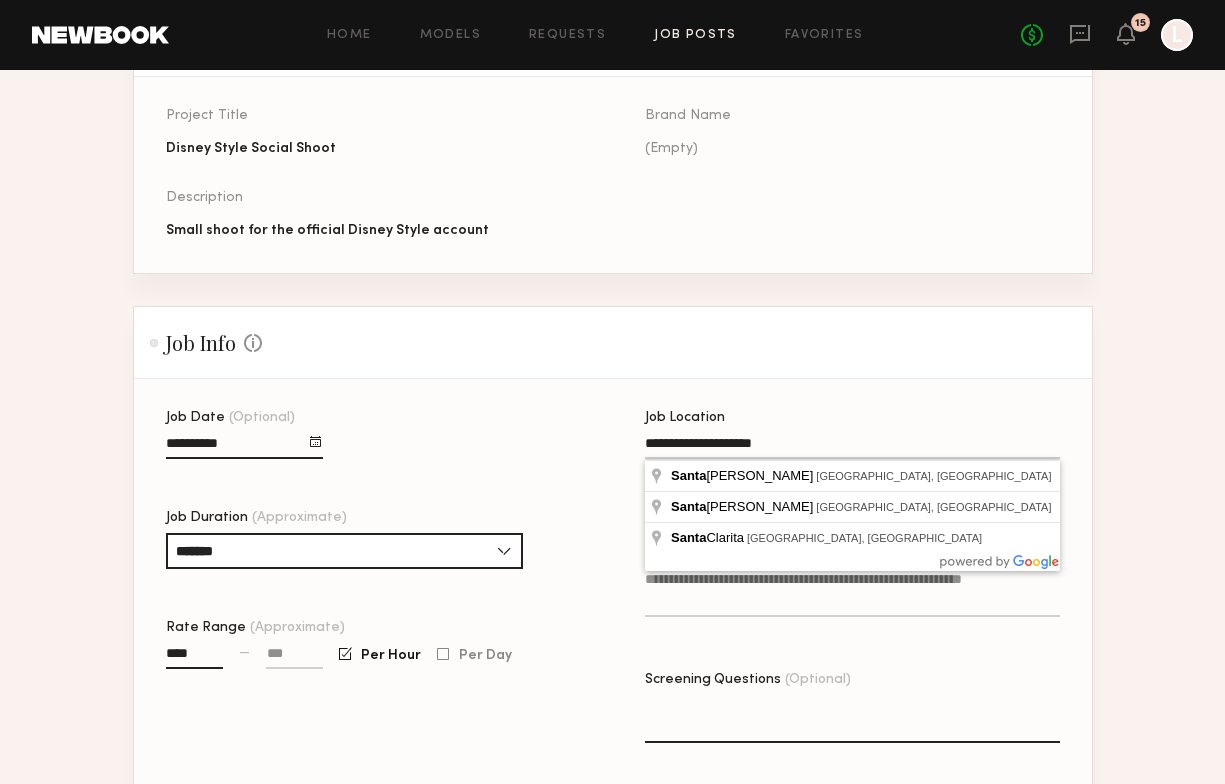 type on "**********" 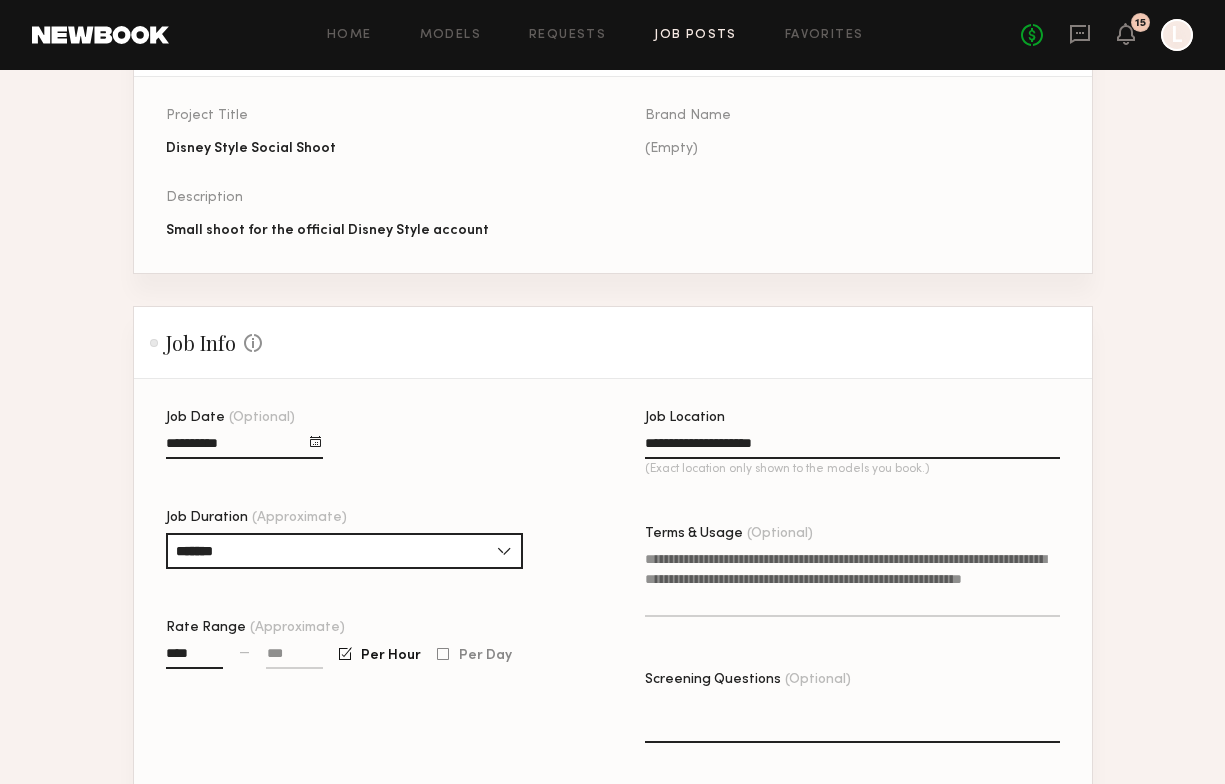 click on "Terms & Usage (Optional)" 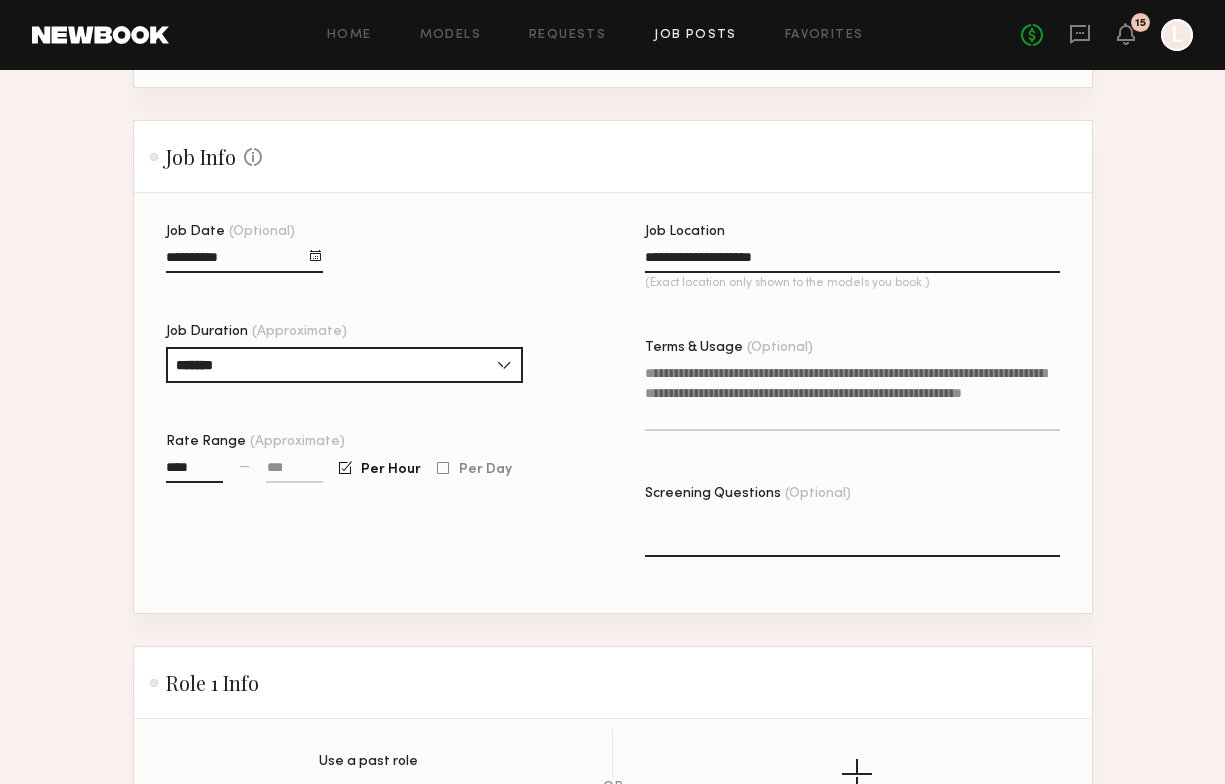 scroll, scrollTop: 446, scrollLeft: 0, axis: vertical 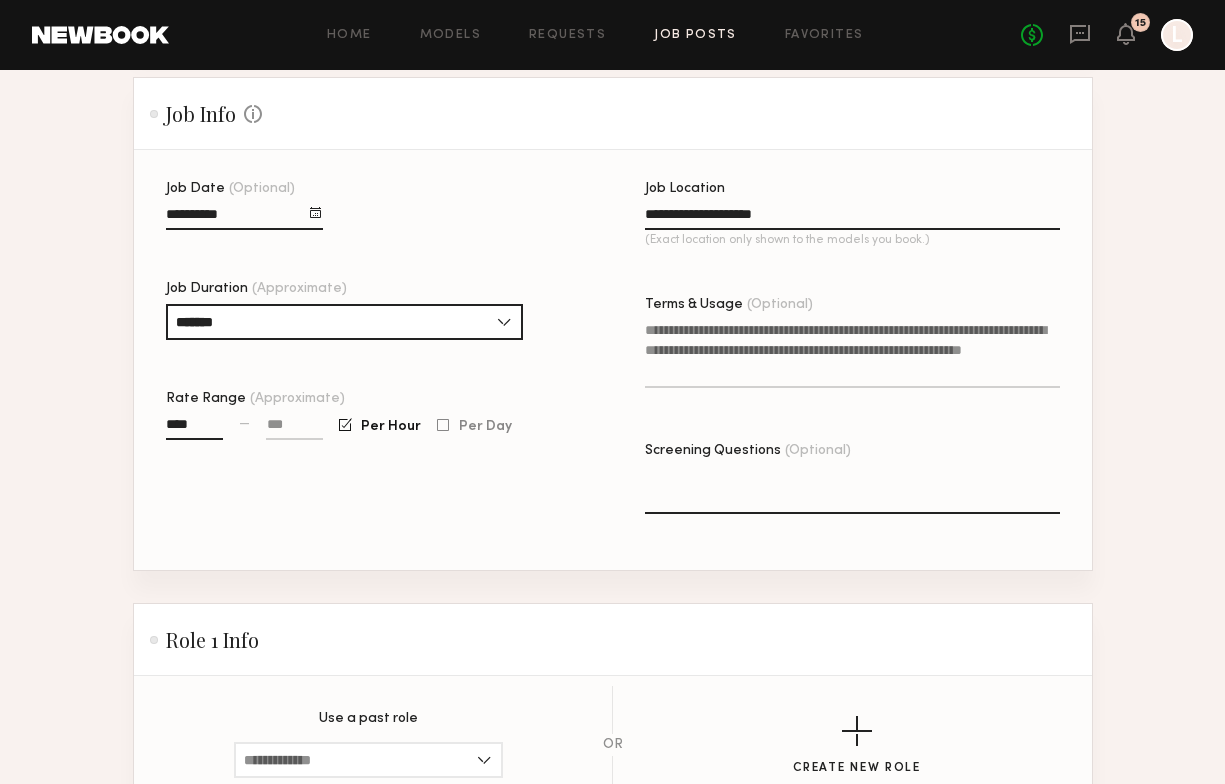click 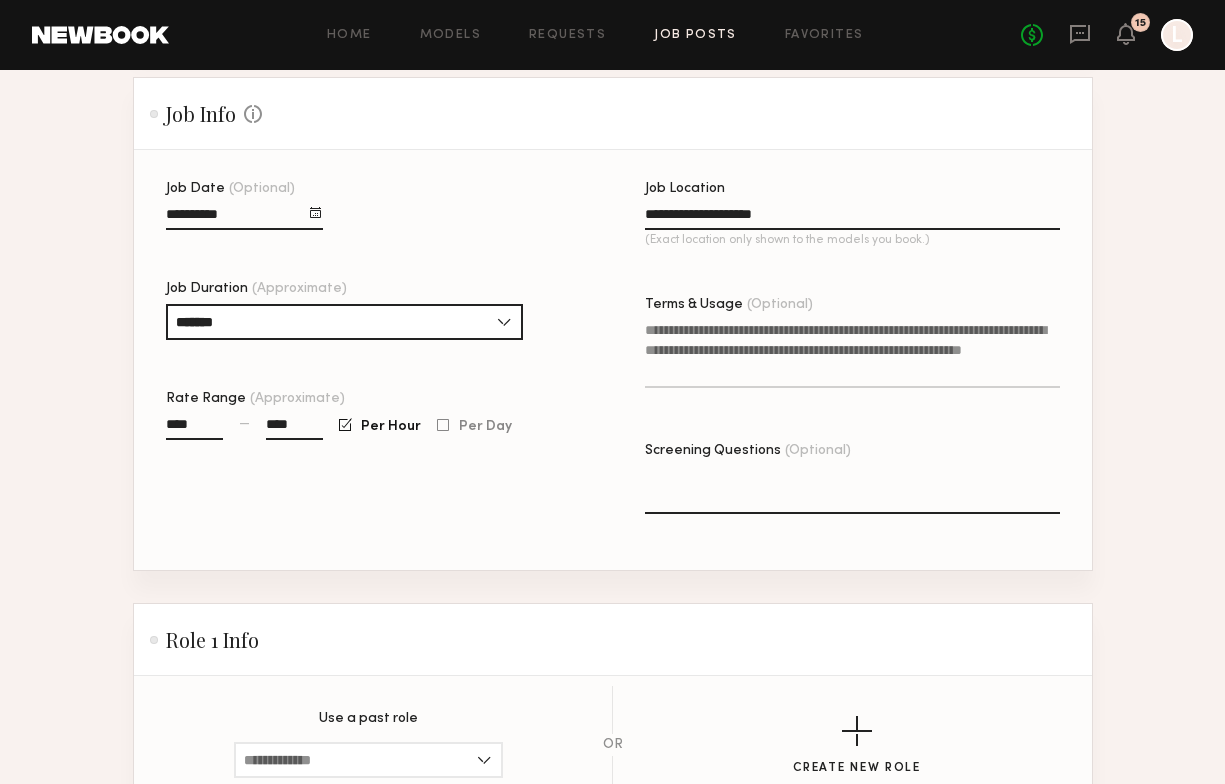 type on "****" 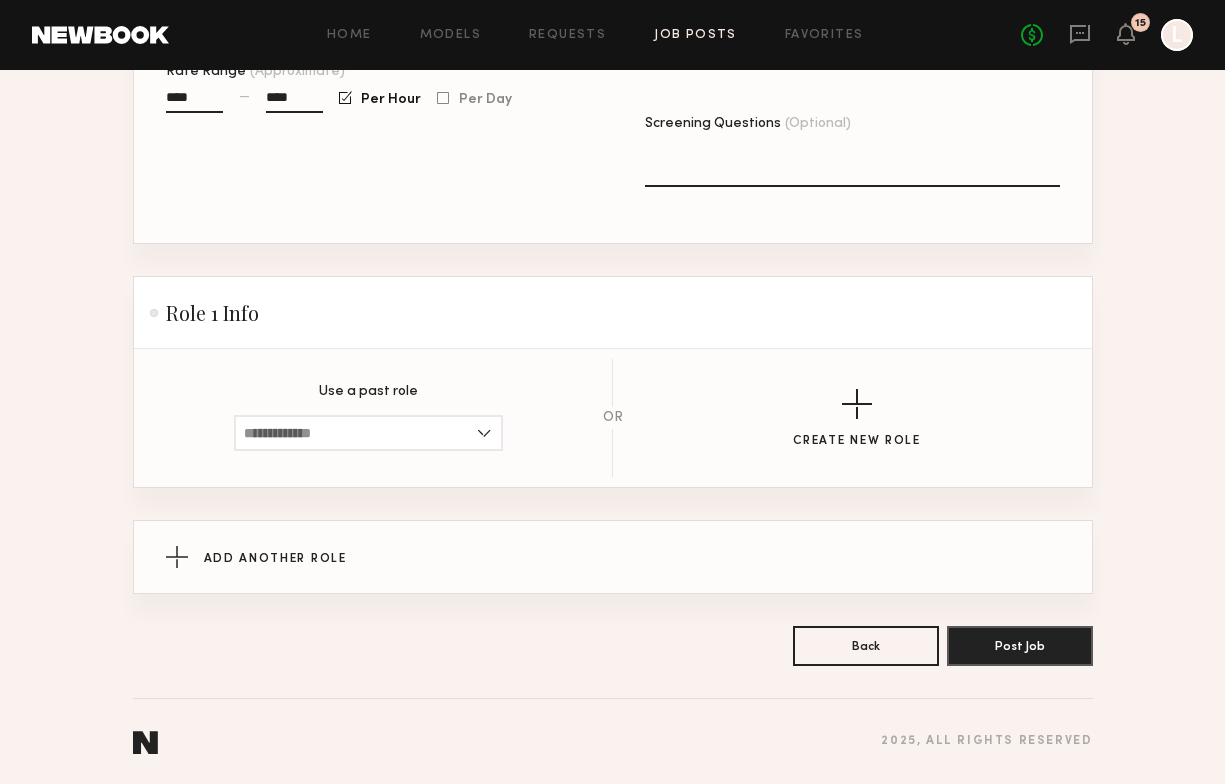 scroll, scrollTop: 773, scrollLeft: 0, axis: vertical 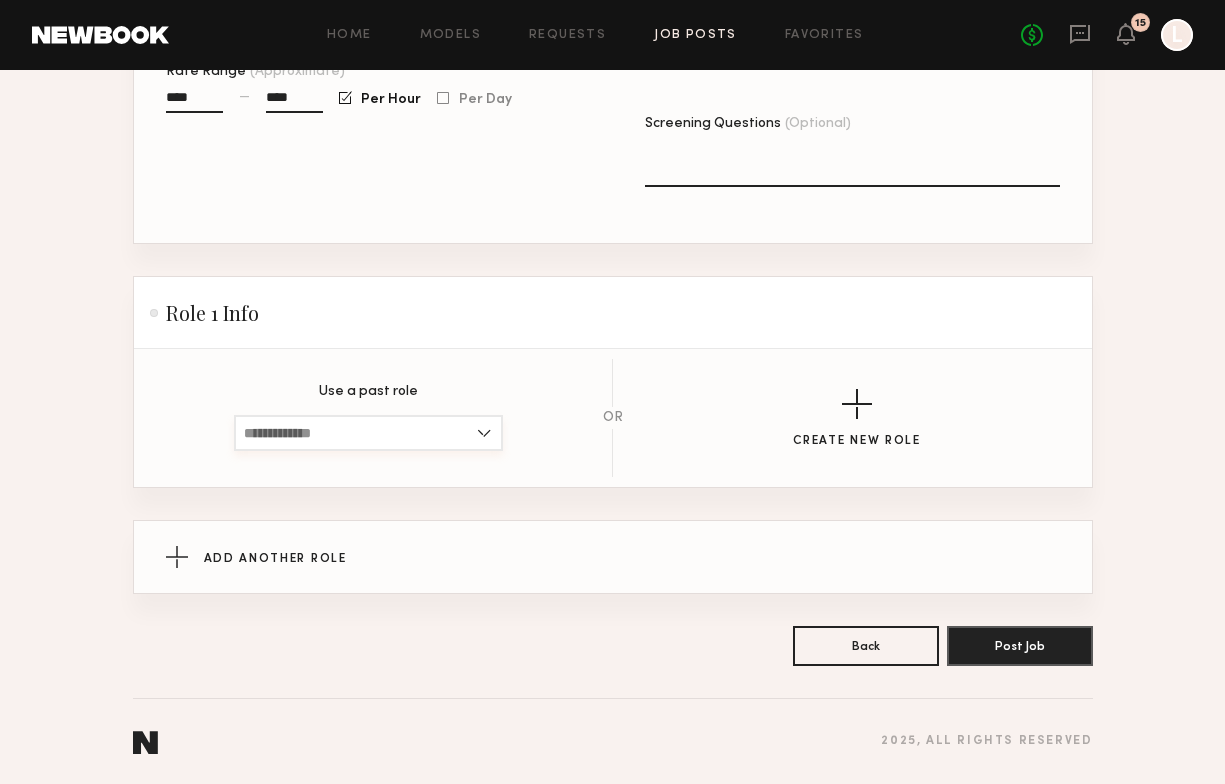 click at bounding box center [368, 433] 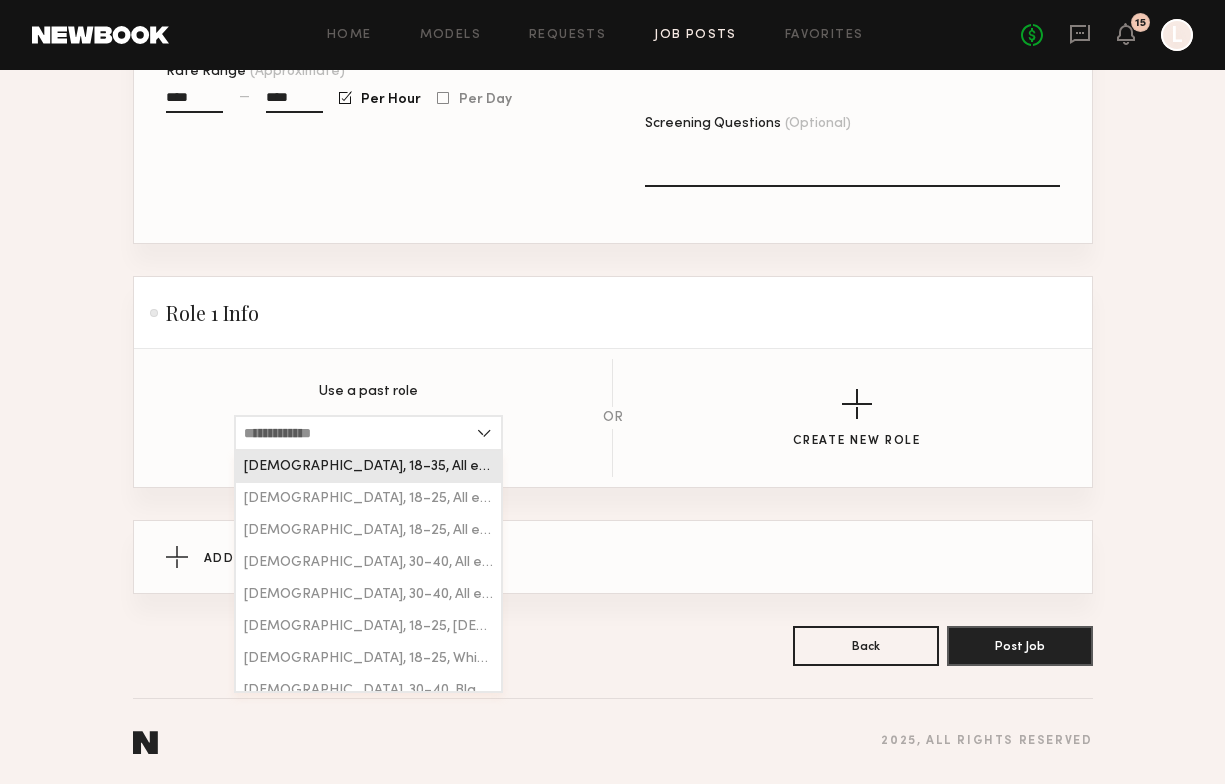 click on "[DEMOGRAPHIC_DATA], 18–35, All ethnicities" 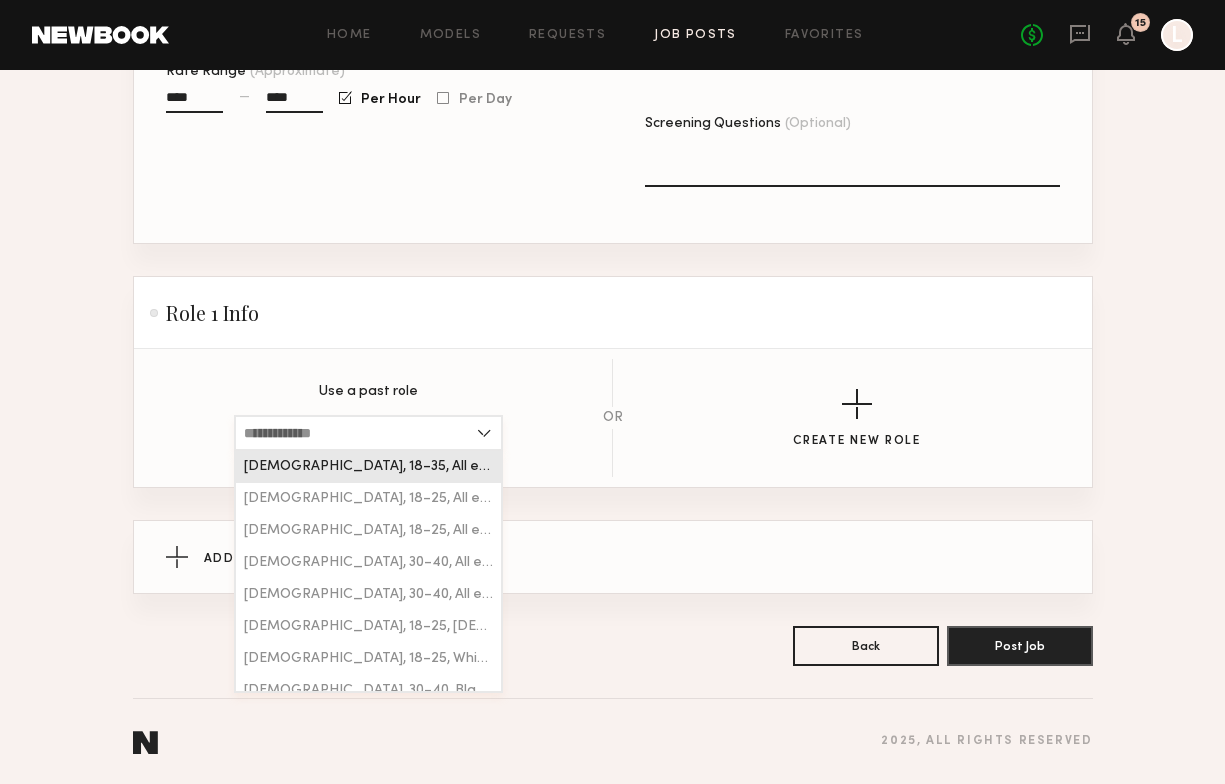 type on "**********" 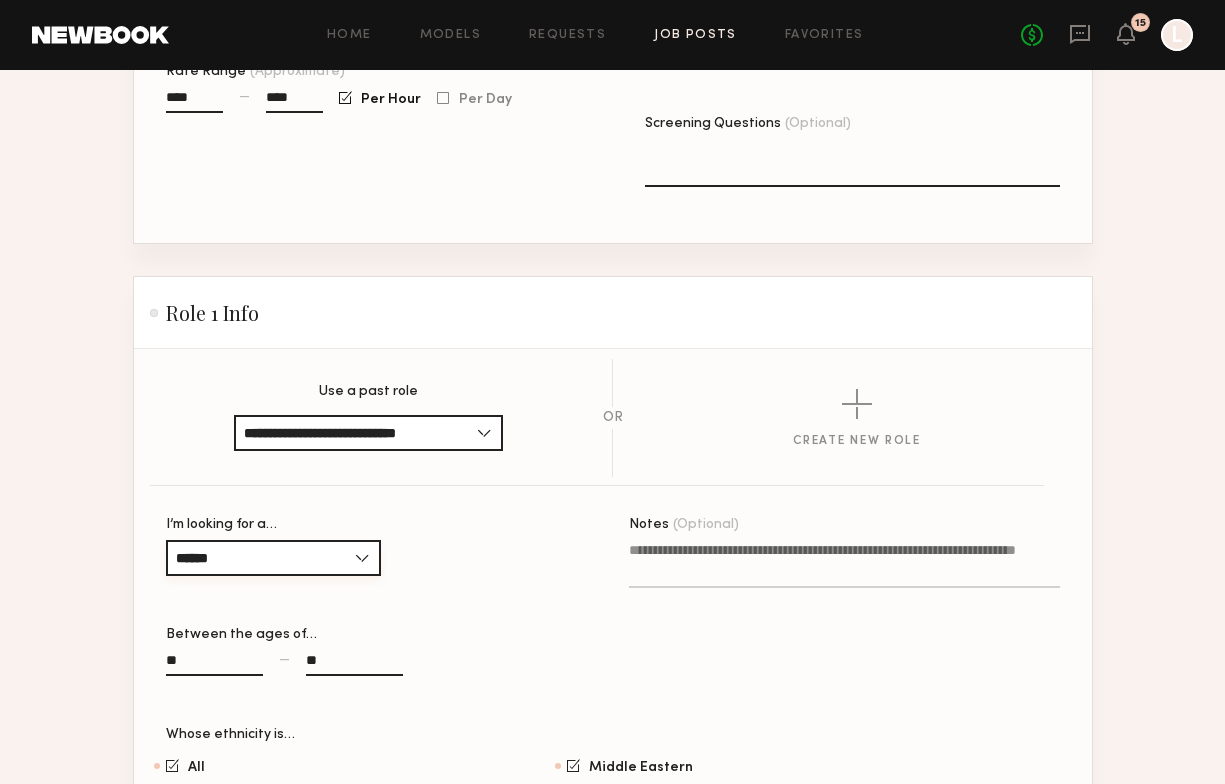 click on "******" at bounding box center (273, 558) 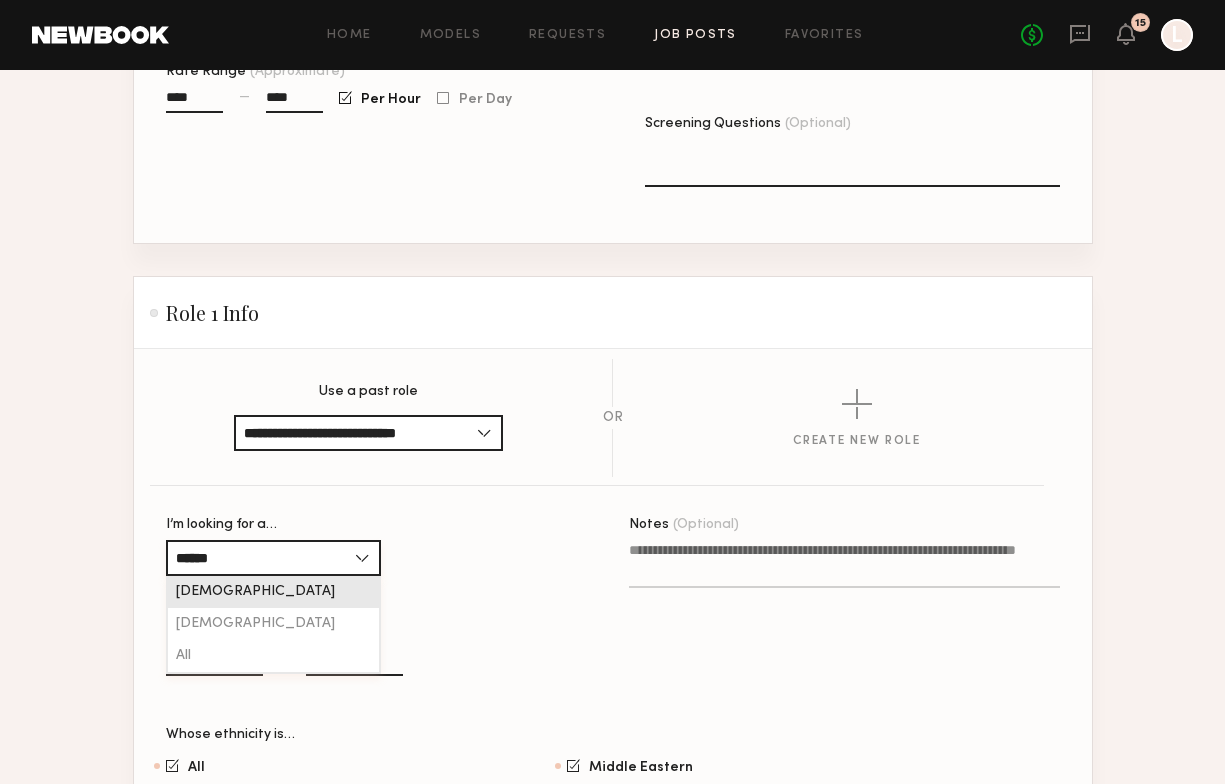 click on "******" at bounding box center [273, 558] 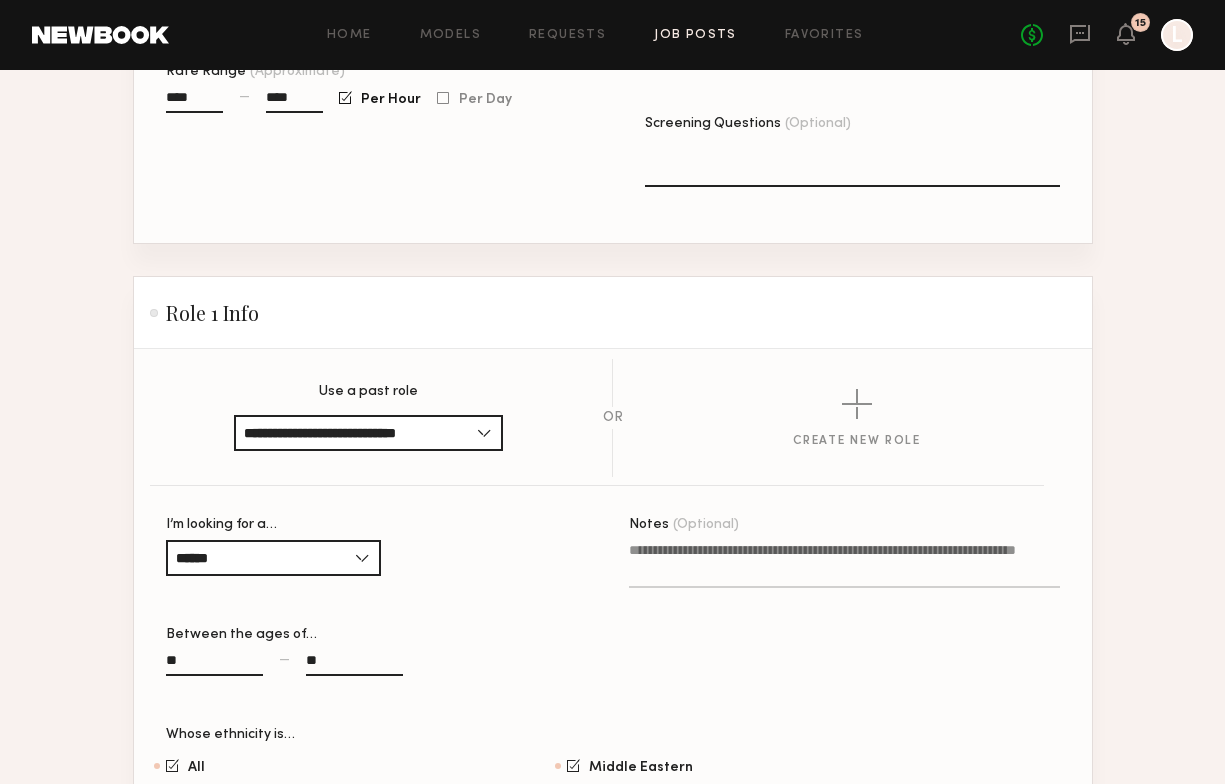 click on "I’m looking for a… ****** [DEMOGRAPHIC_DATA] [DEMOGRAPHIC_DATA] All" 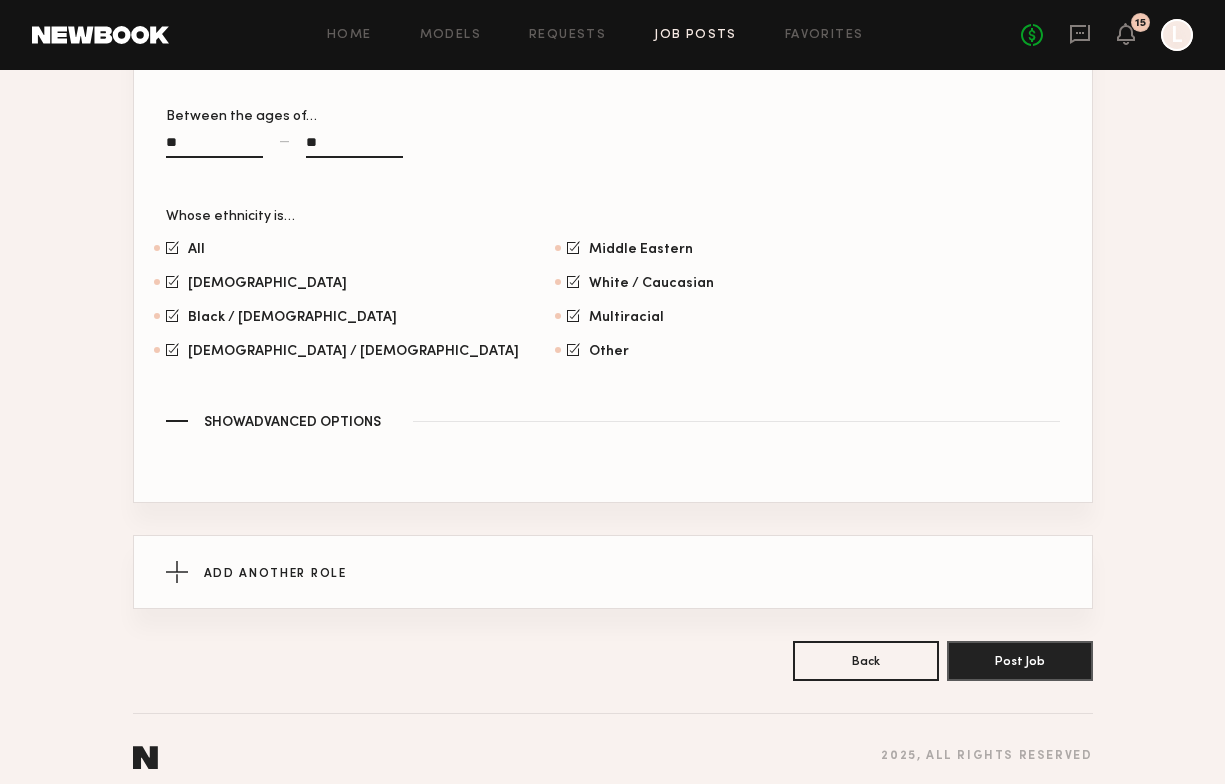 scroll, scrollTop: 1297, scrollLeft: 0, axis: vertical 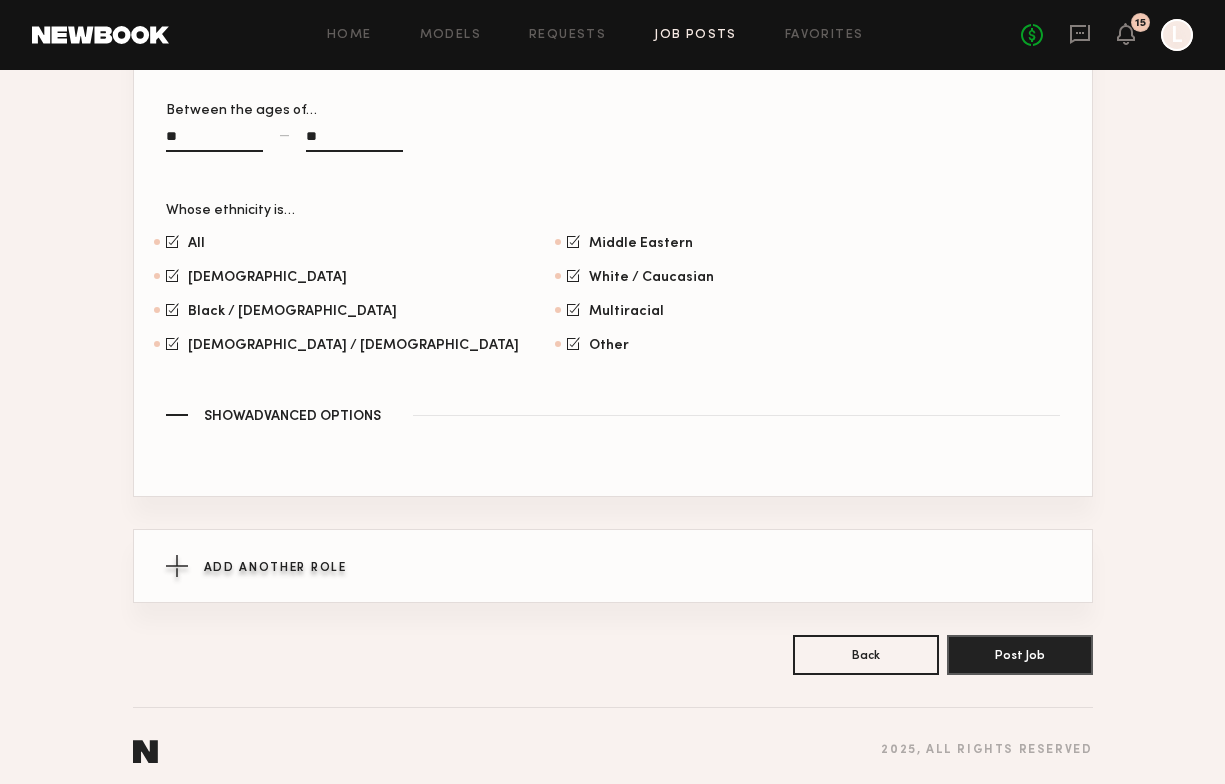click on "Add Another Role" 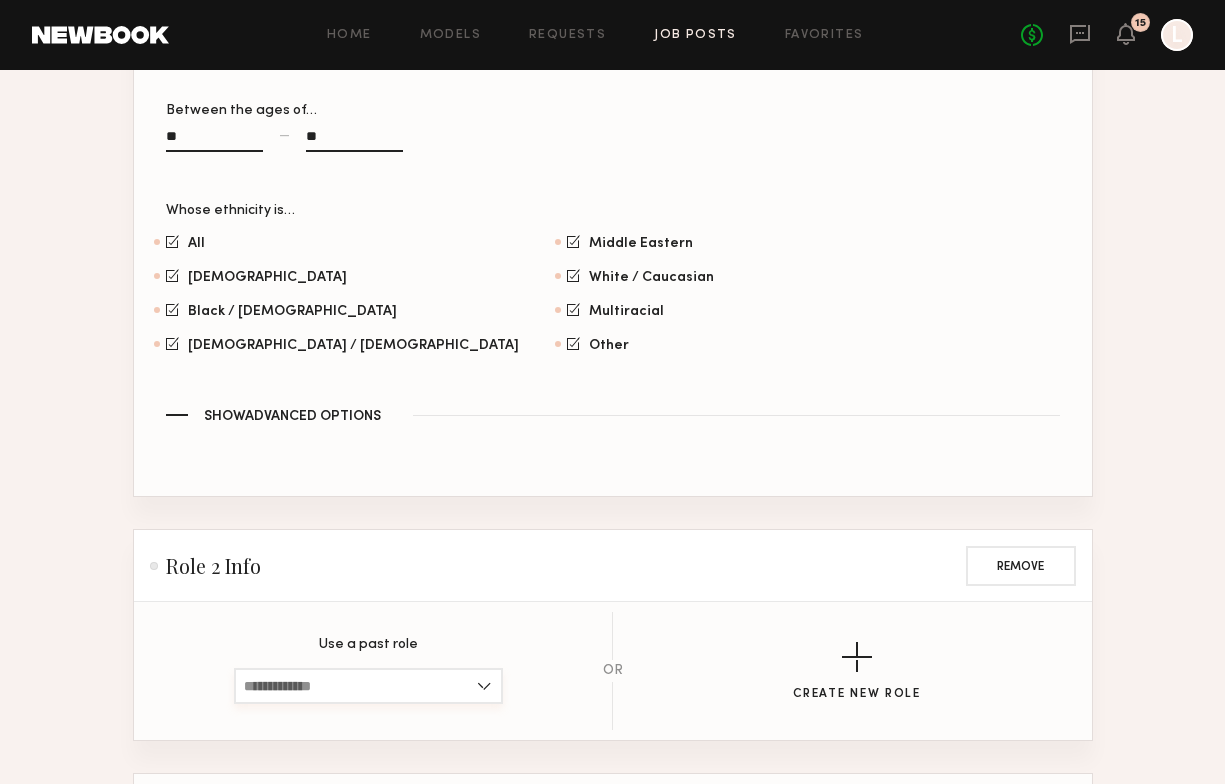 click at bounding box center (368, 686) 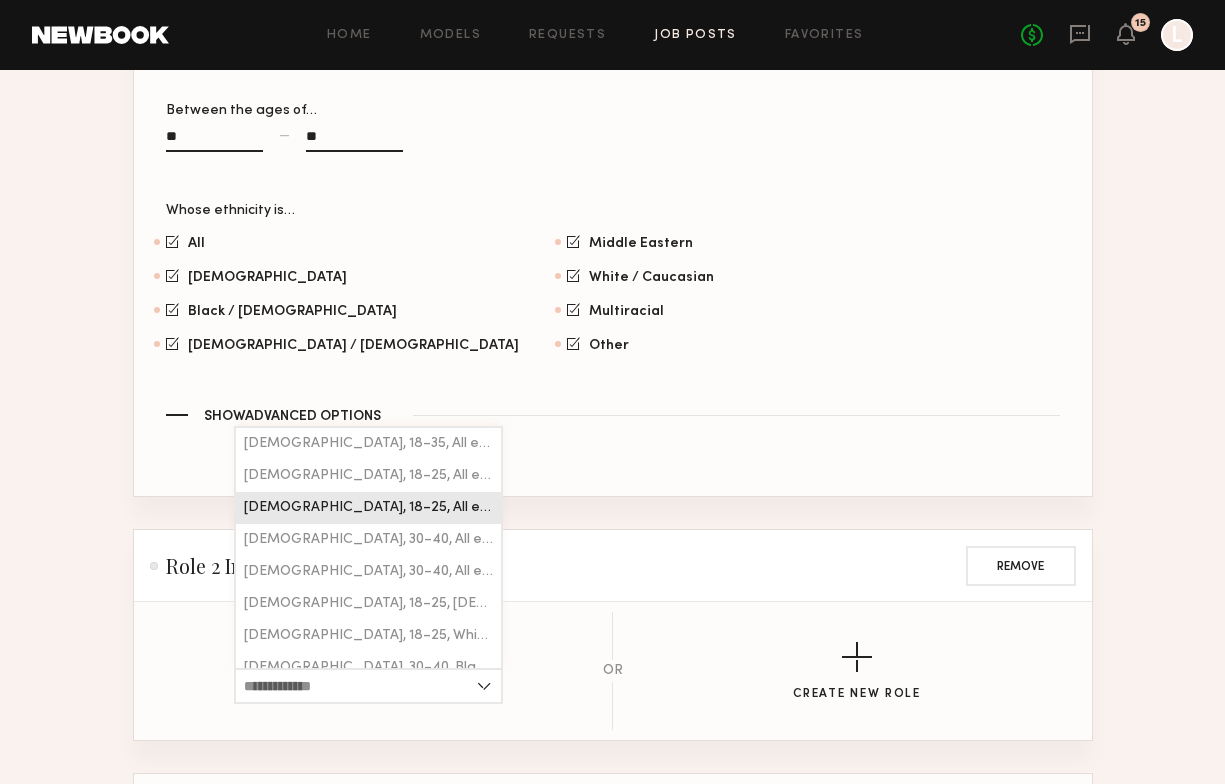click on "[DEMOGRAPHIC_DATA], 18–25, All ethnicities" 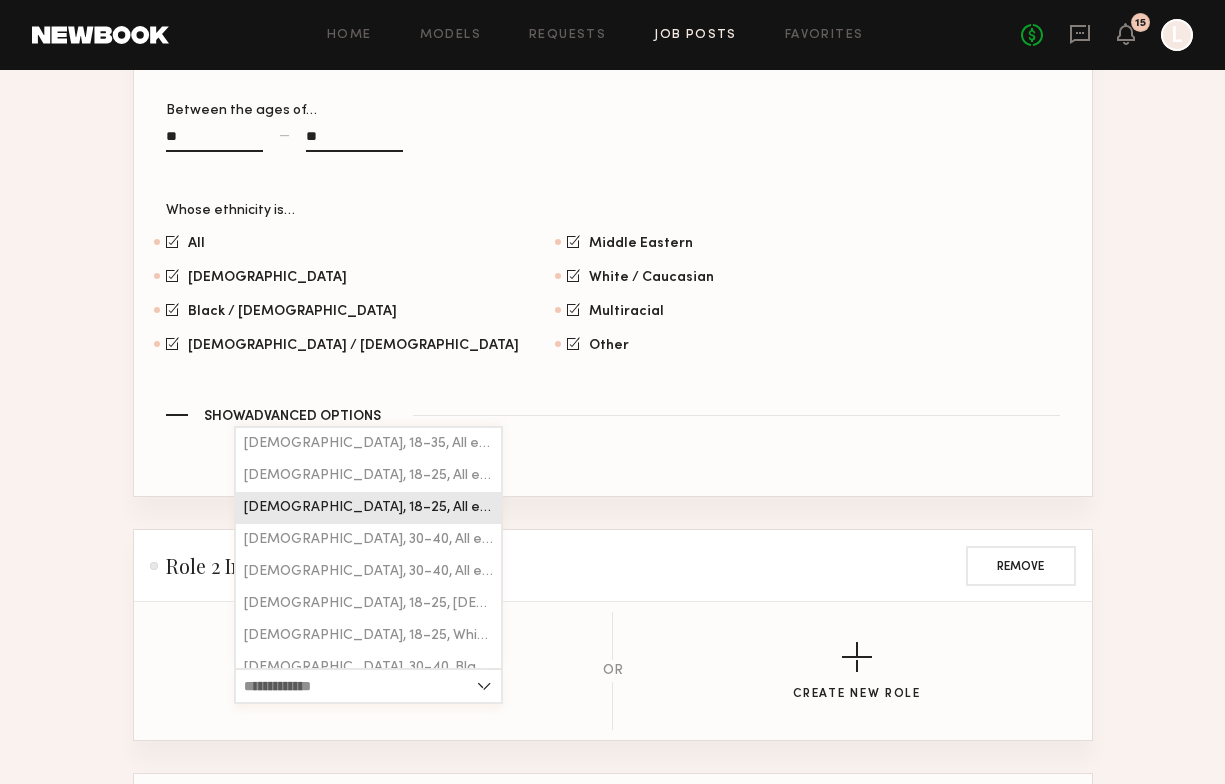 type on "**********" 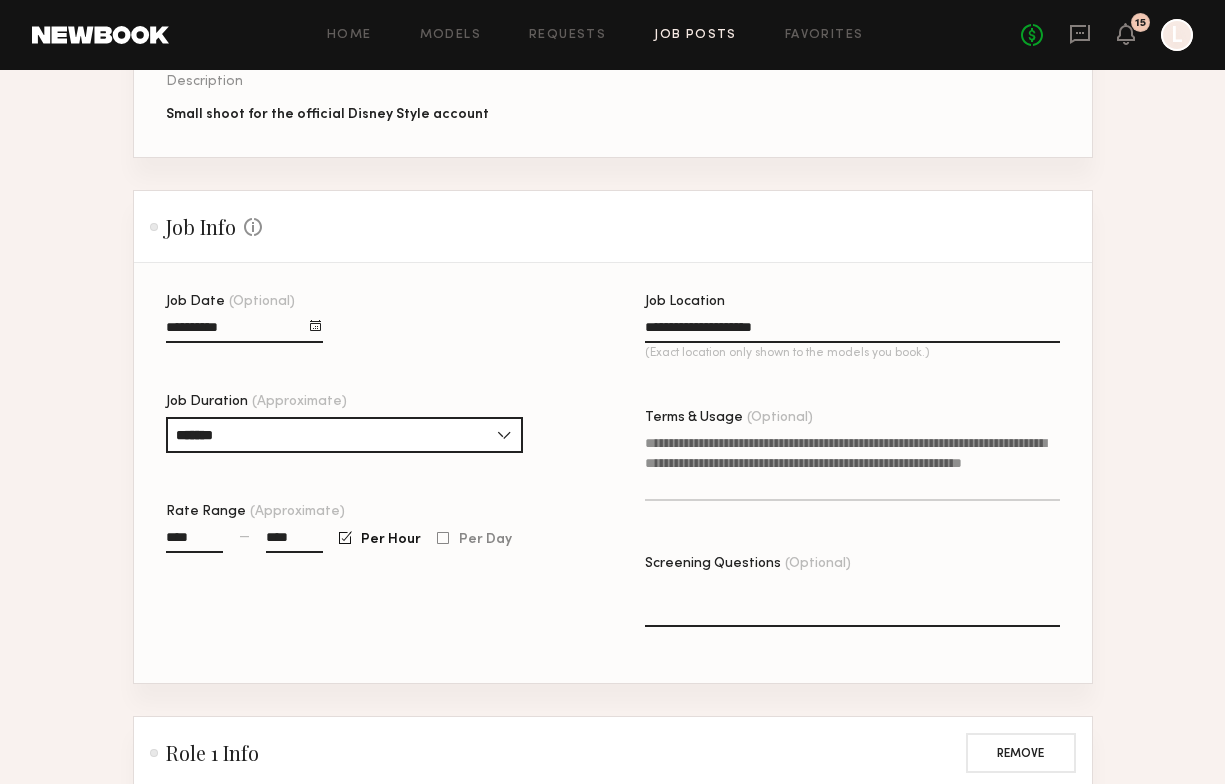 scroll, scrollTop: 334, scrollLeft: 0, axis: vertical 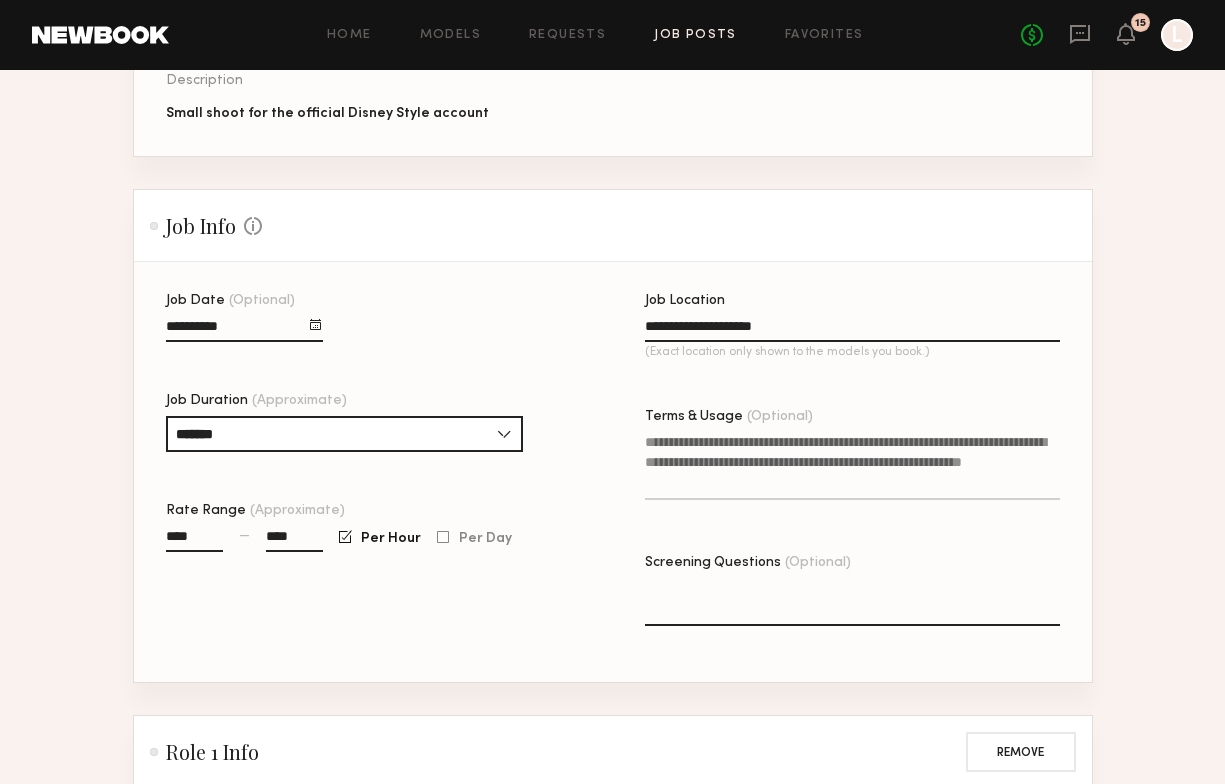 click on "Terms & Usage (Optional)" 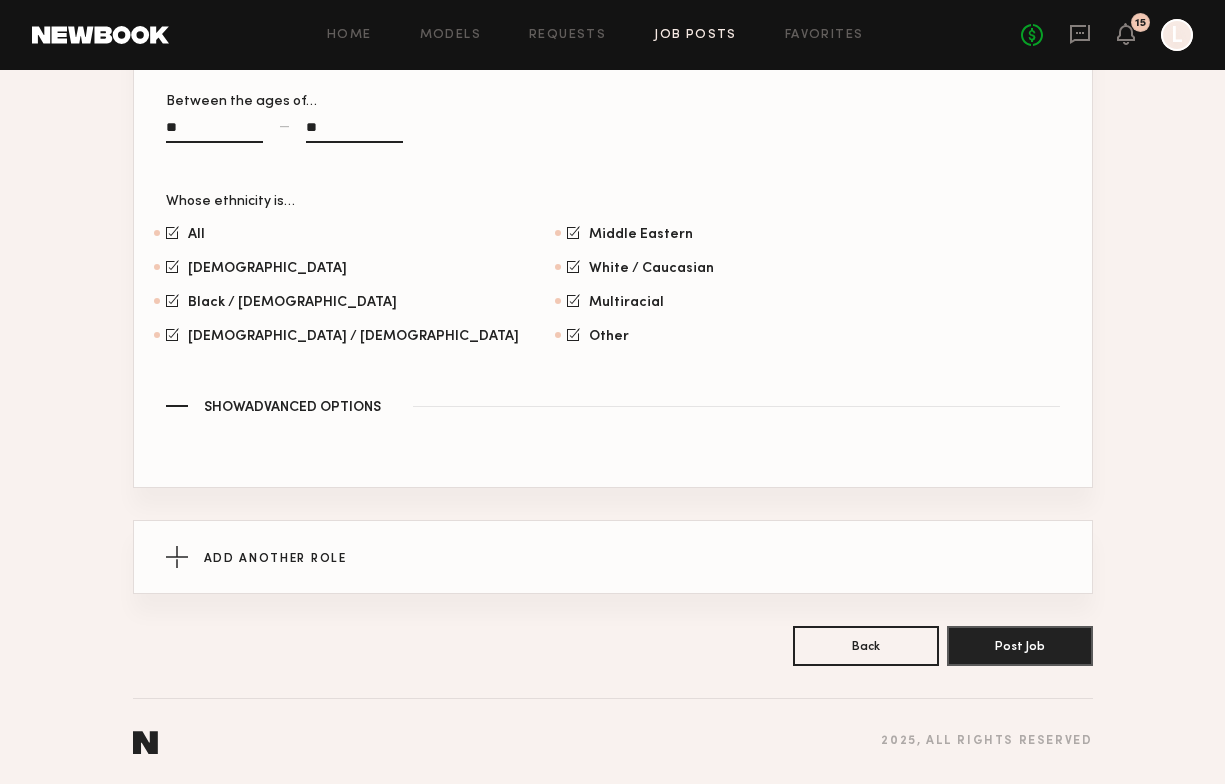 scroll, scrollTop: 2083, scrollLeft: 0, axis: vertical 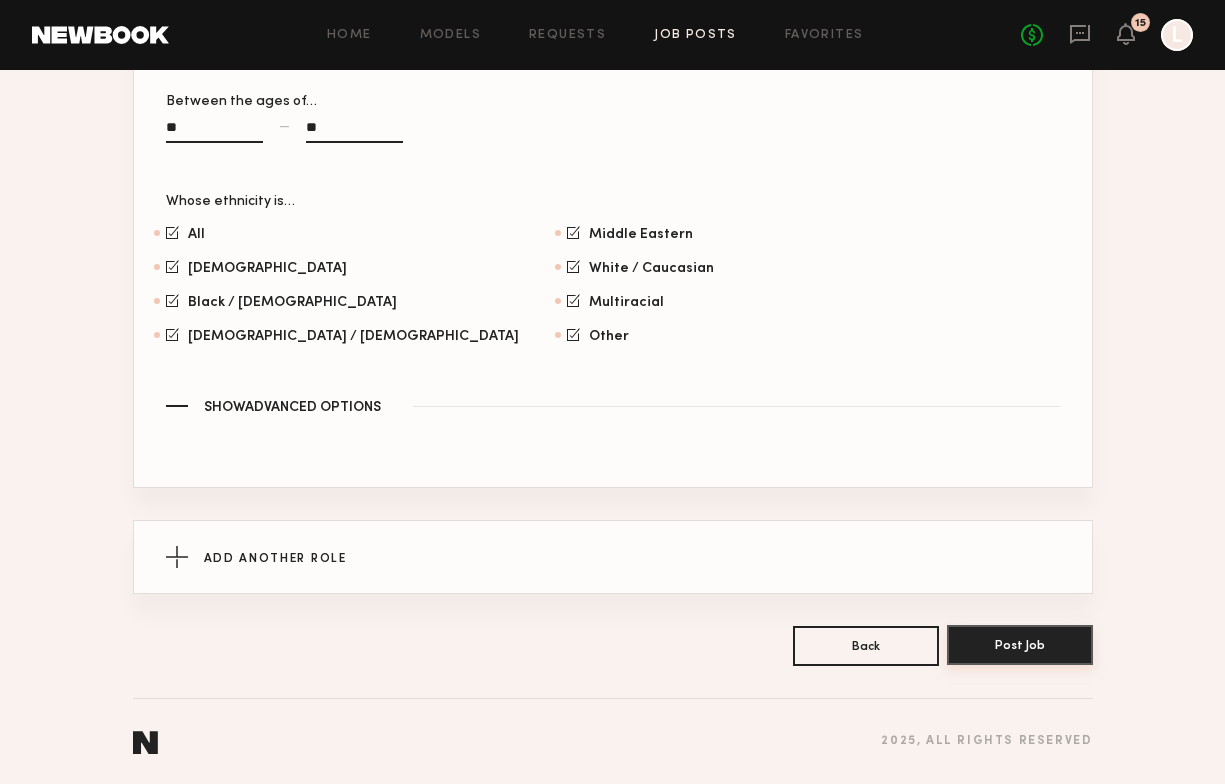 type on "*********" 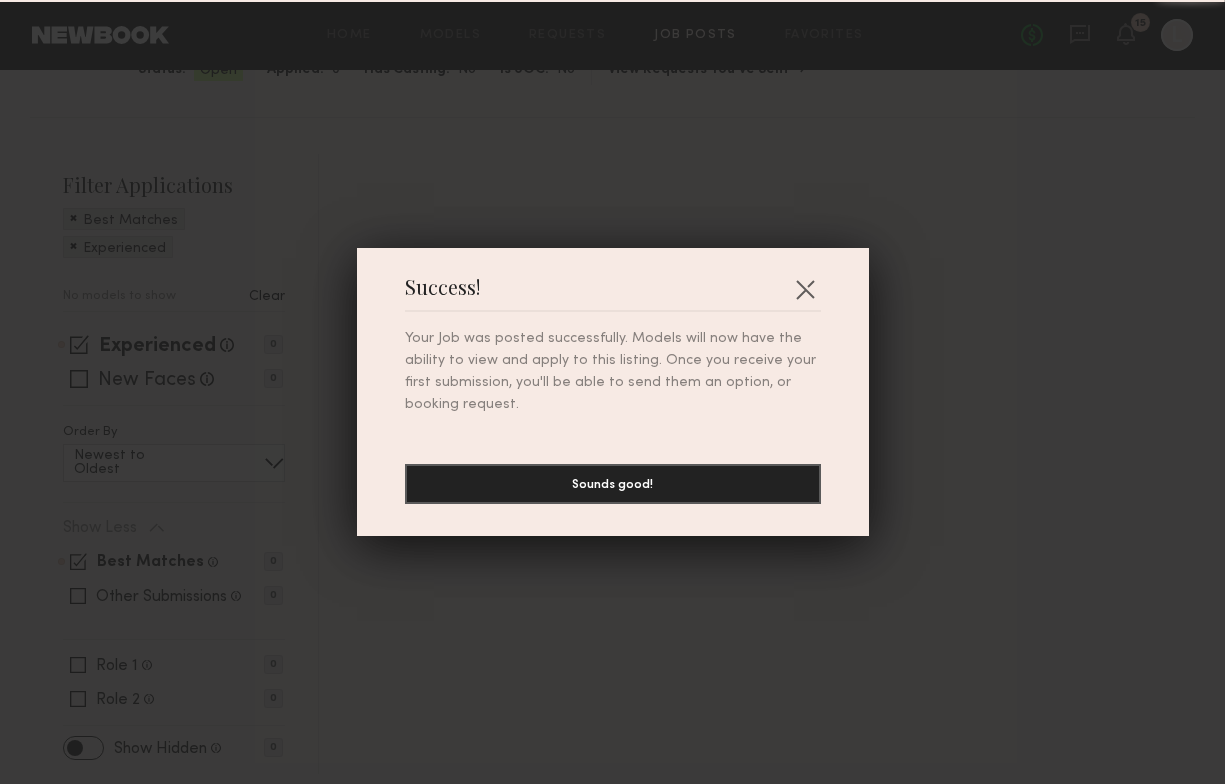 scroll, scrollTop: 0, scrollLeft: 0, axis: both 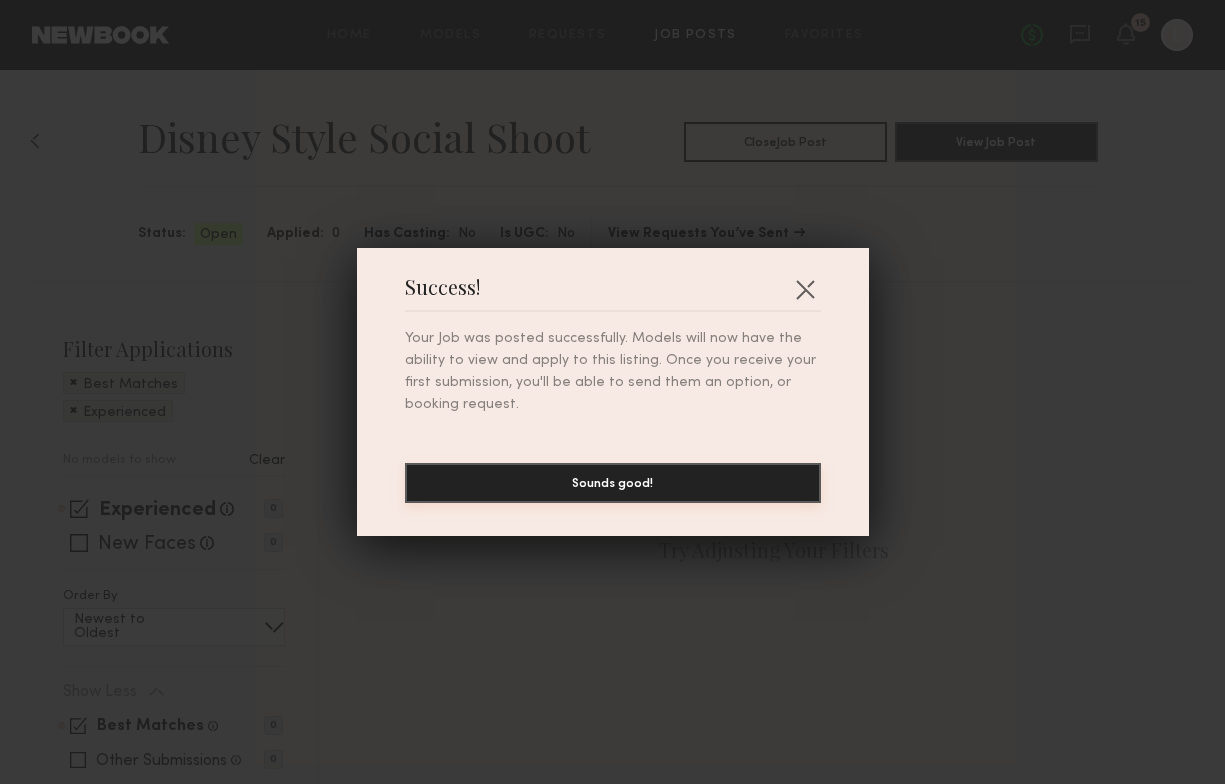 click on "Sounds good!" at bounding box center (613, 483) 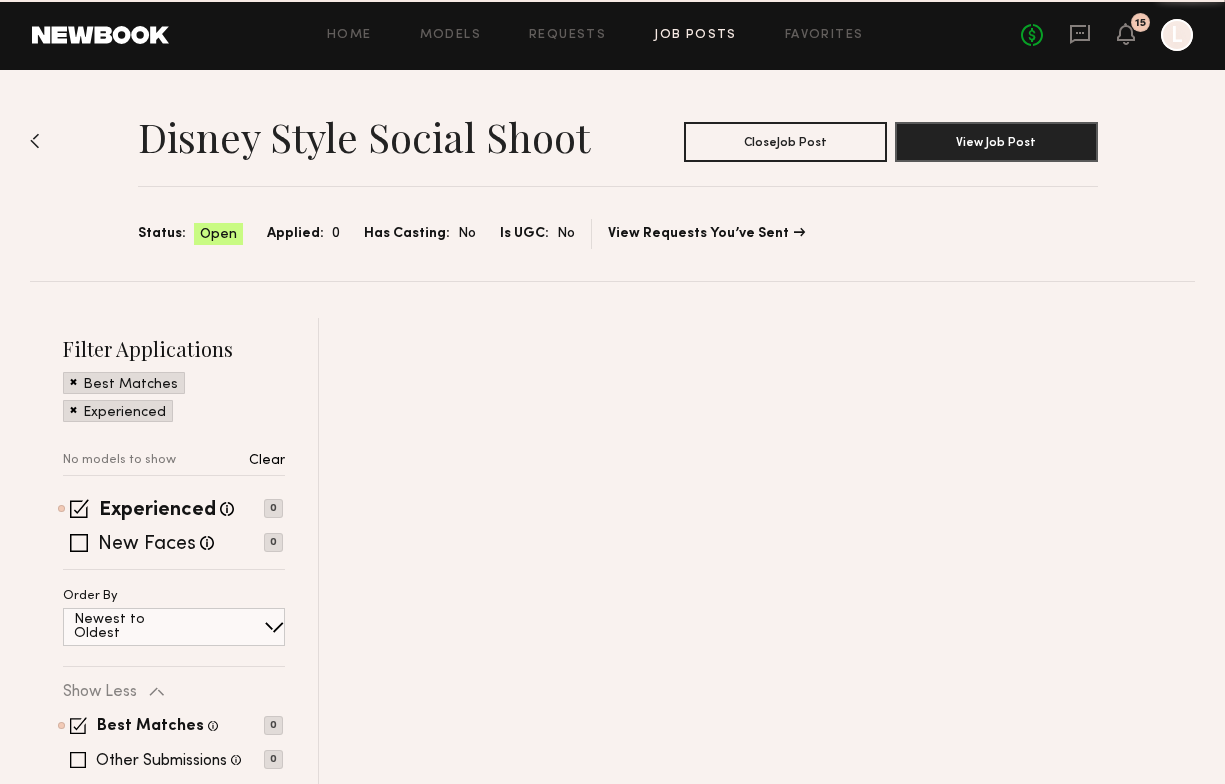 scroll, scrollTop: 0, scrollLeft: 0, axis: both 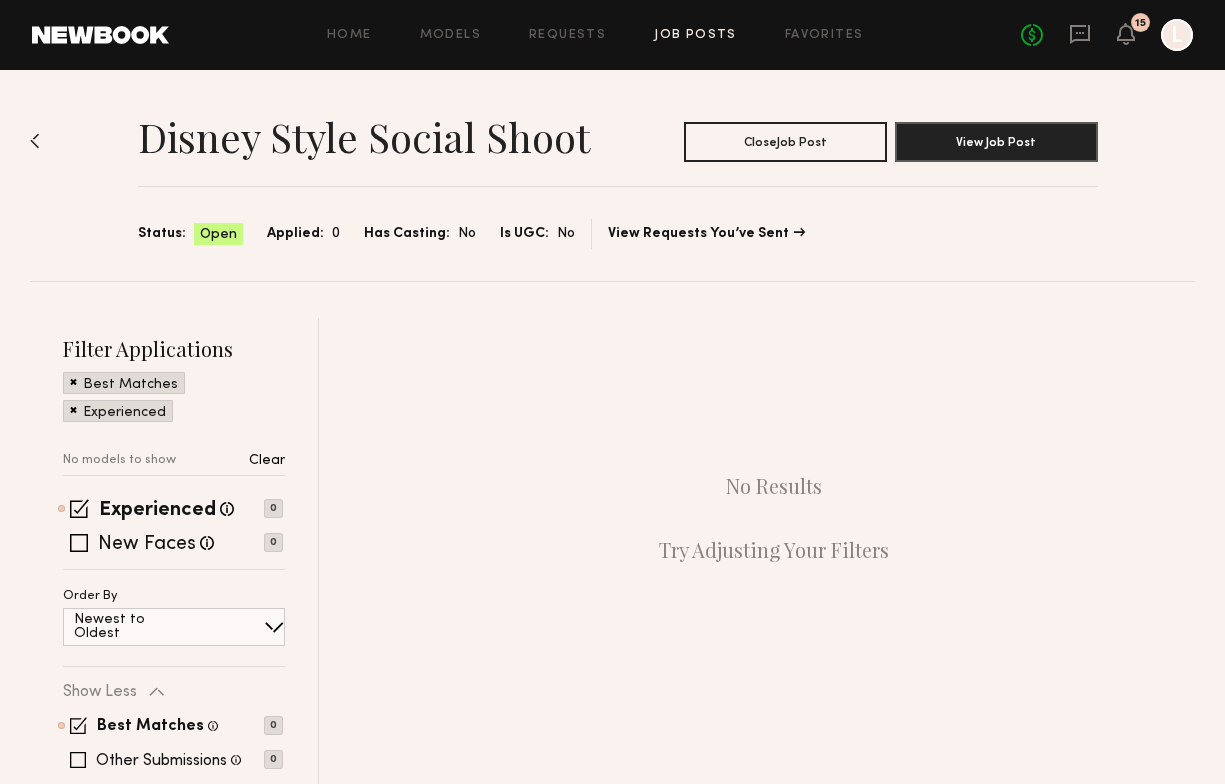 click on "Job Posts" 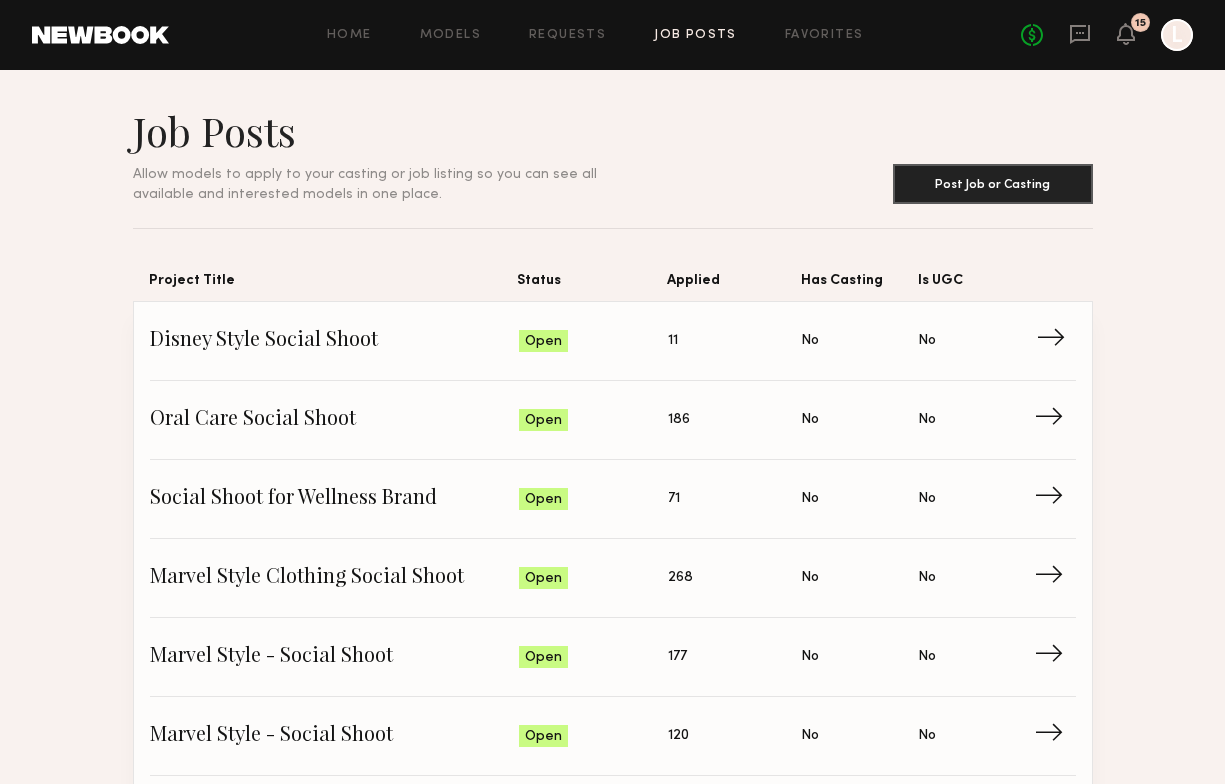 click on "Status: Open" 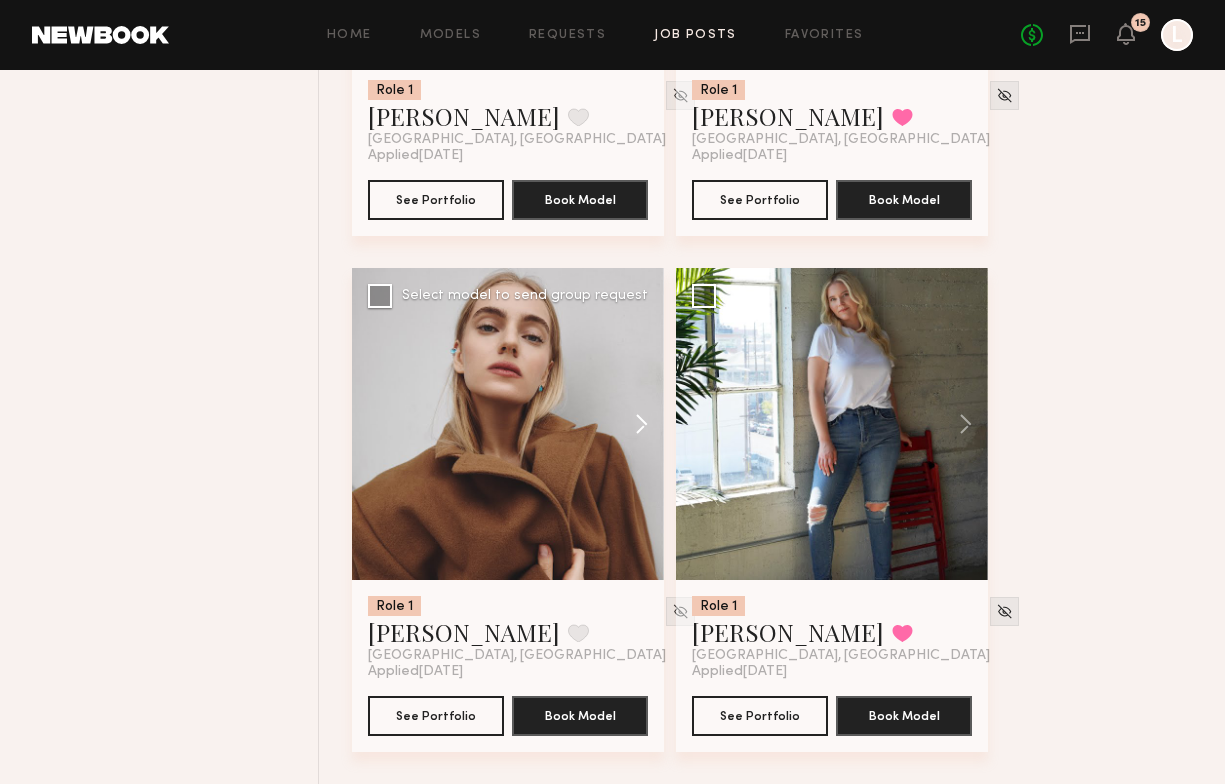 scroll, scrollTop: 1082, scrollLeft: 0, axis: vertical 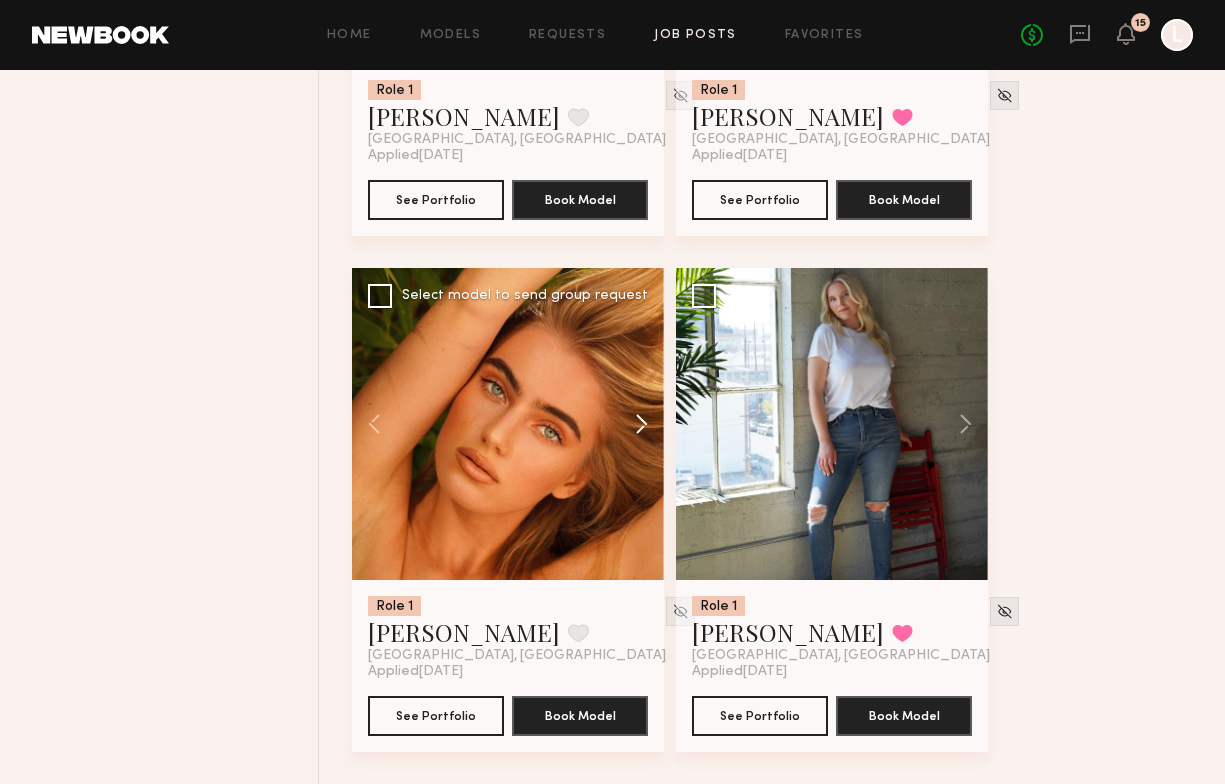click 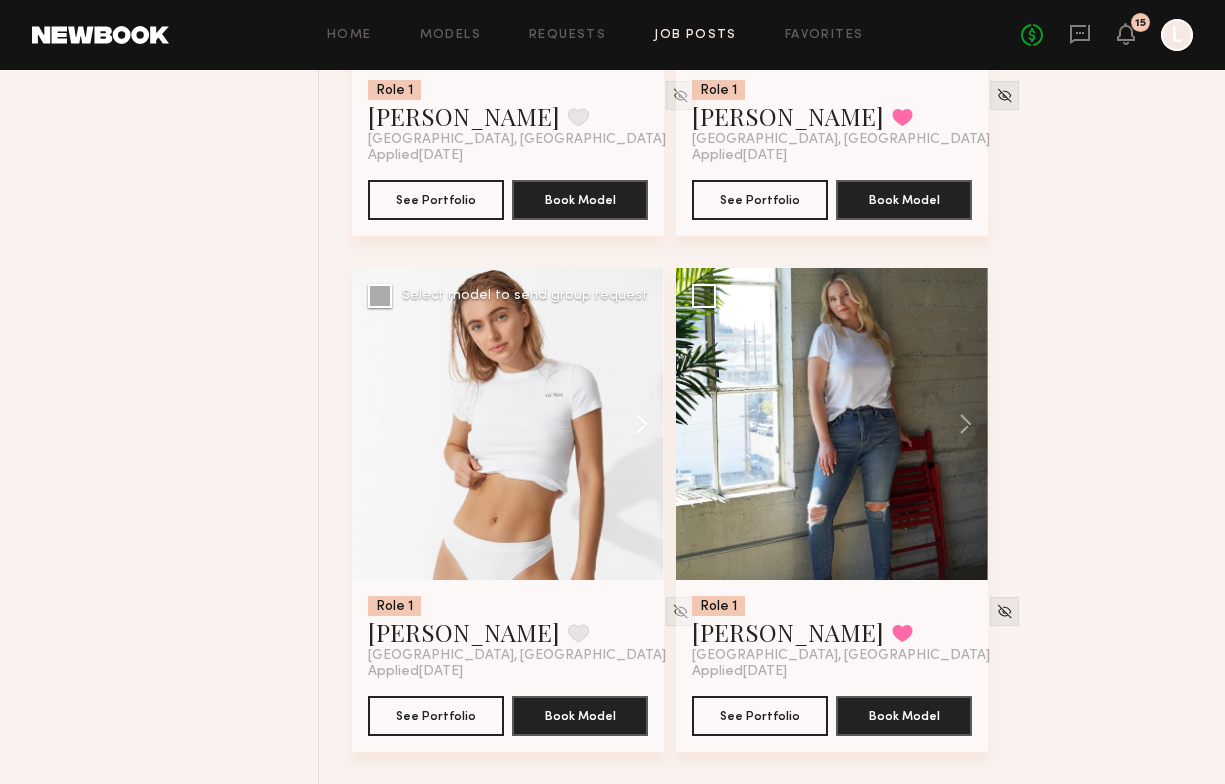 click 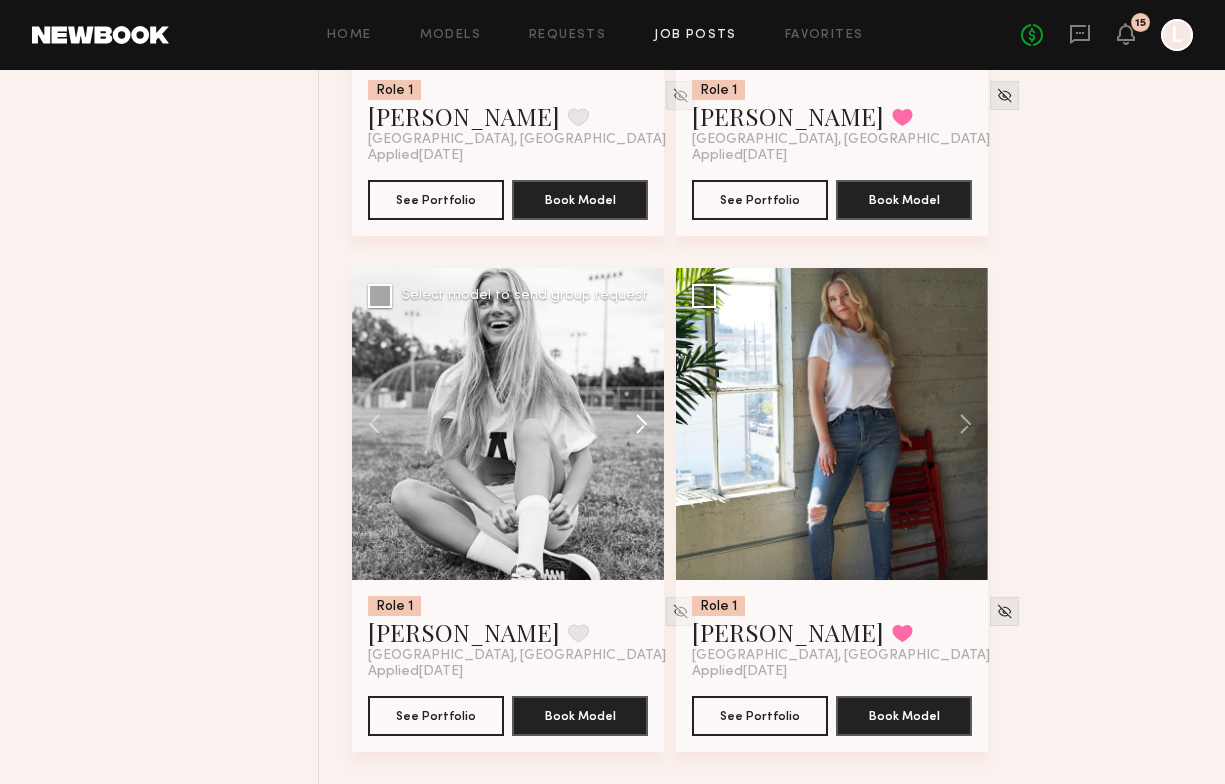 click 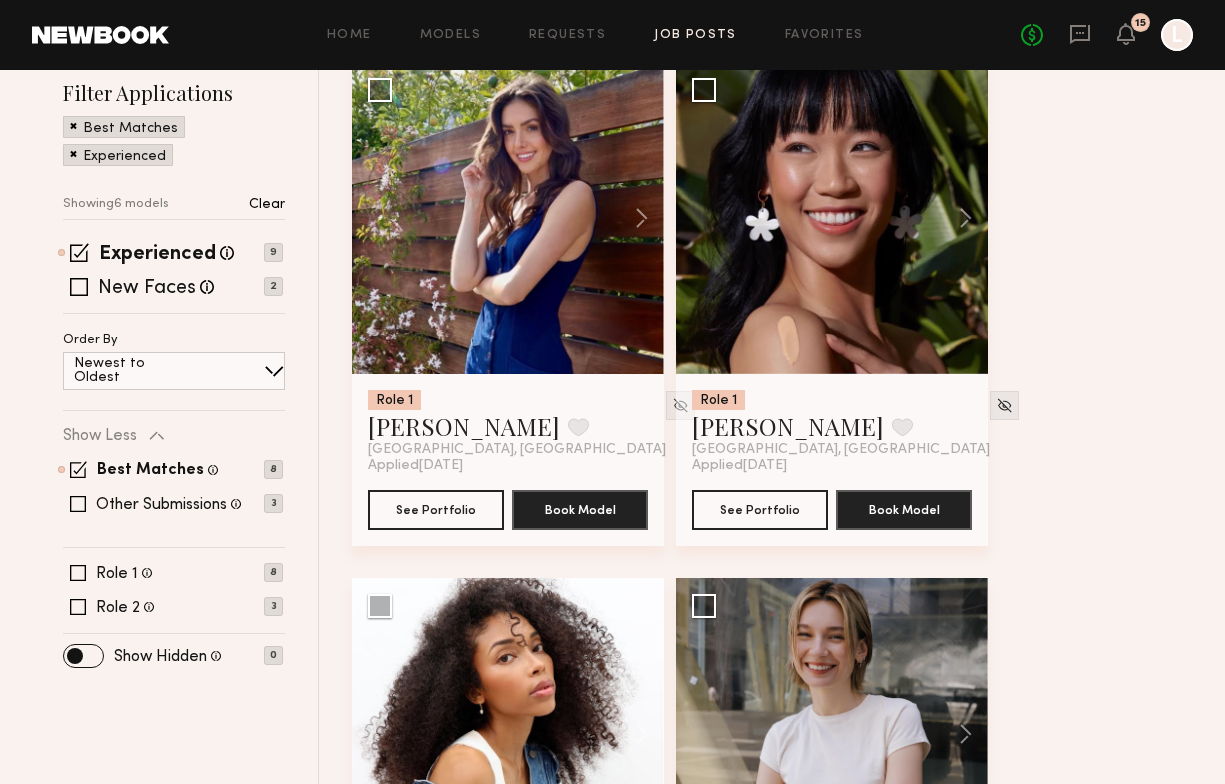 scroll, scrollTop: 192, scrollLeft: 0, axis: vertical 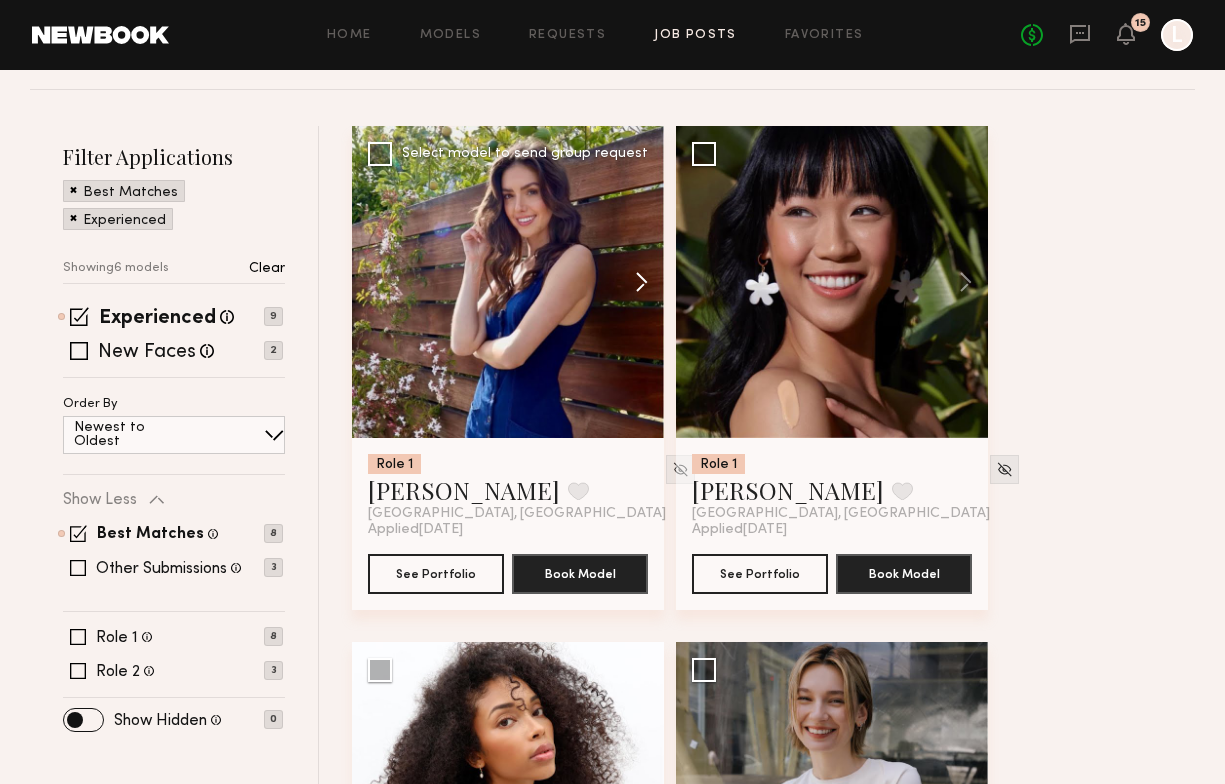 click 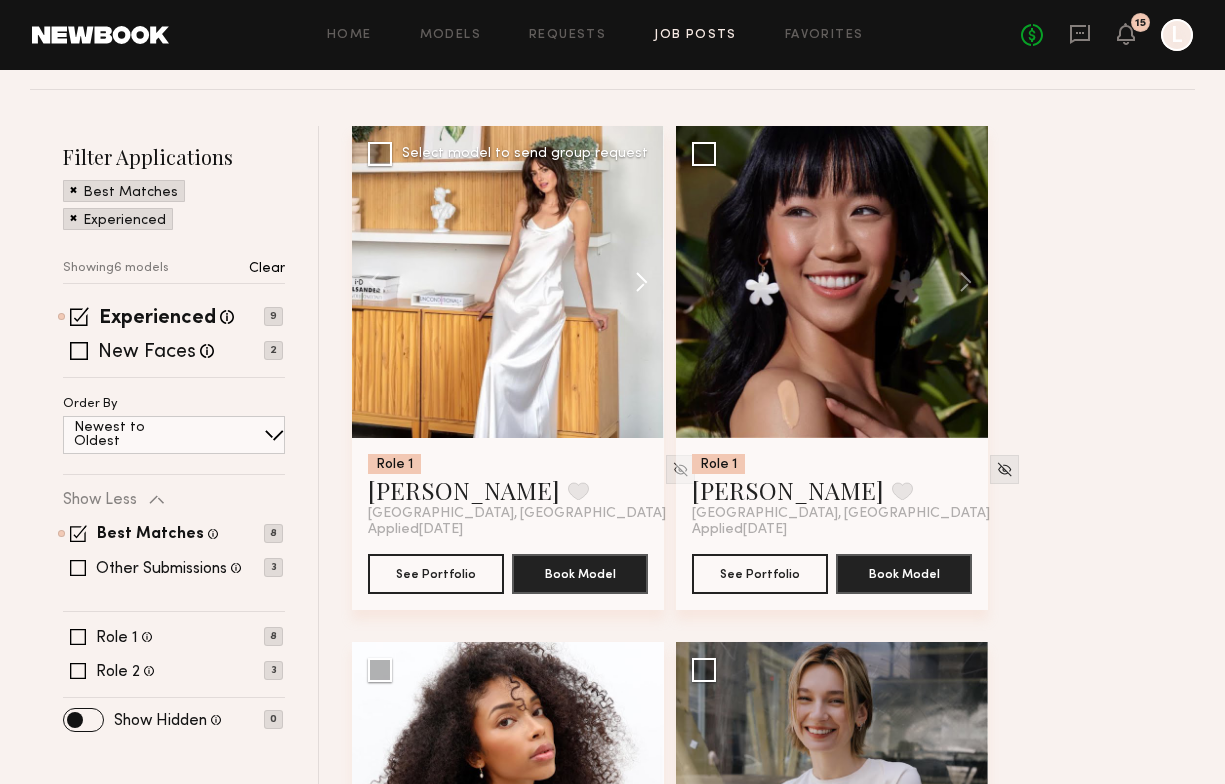 click 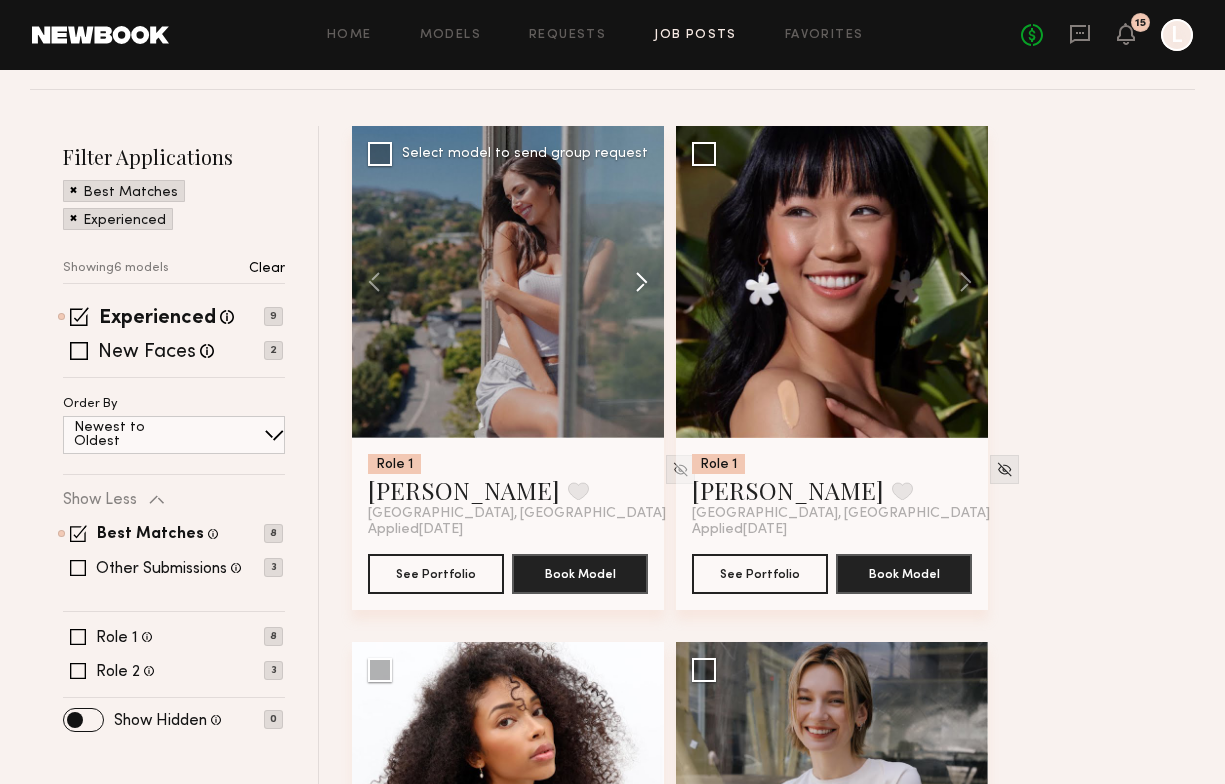 click 